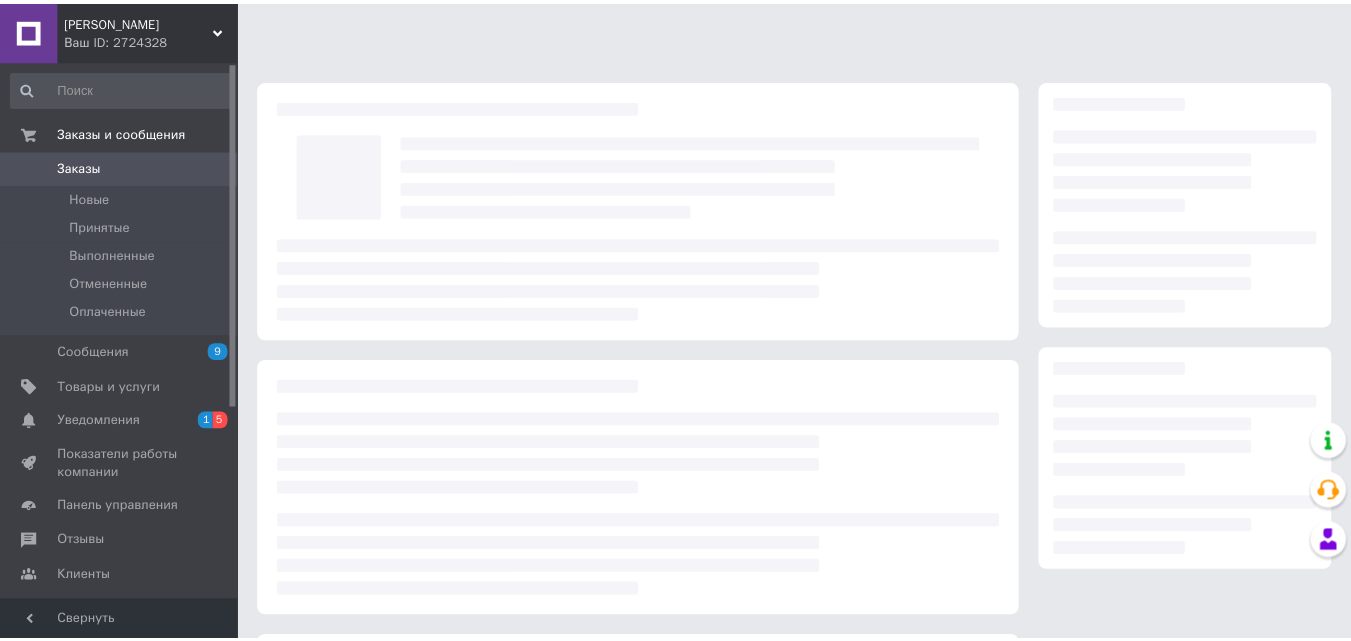 scroll, scrollTop: 0, scrollLeft: 0, axis: both 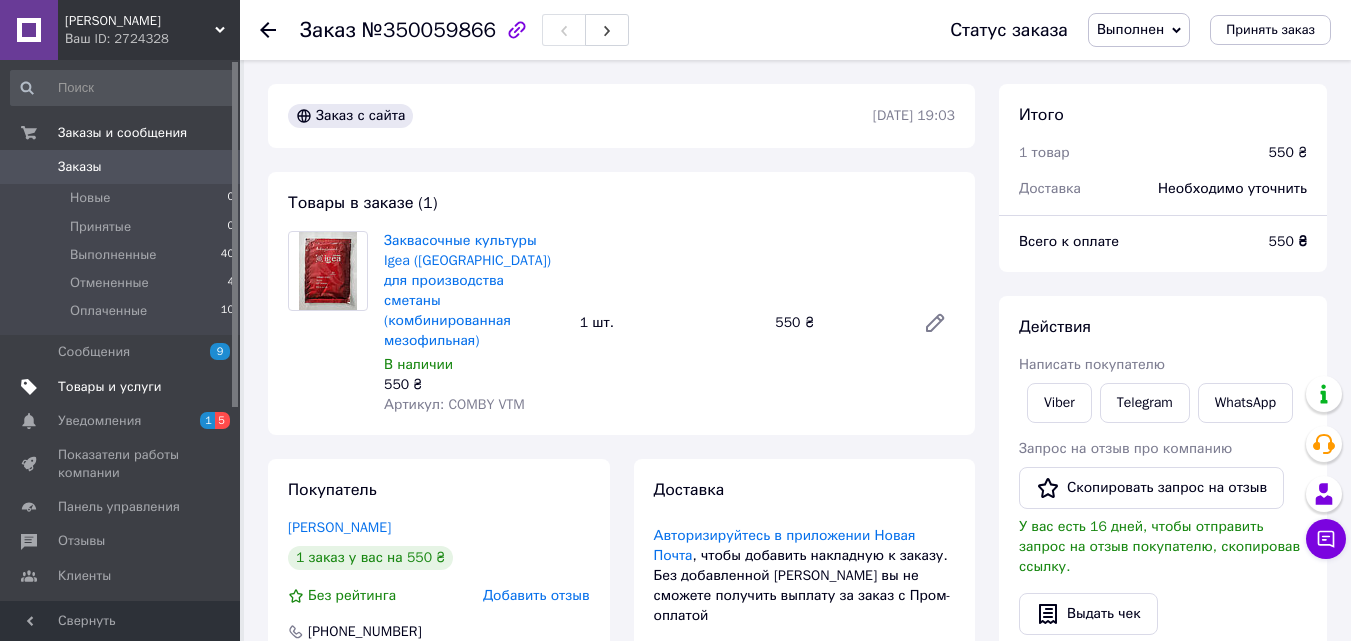 click on "Товары и услуги" at bounding box center (110, 387) 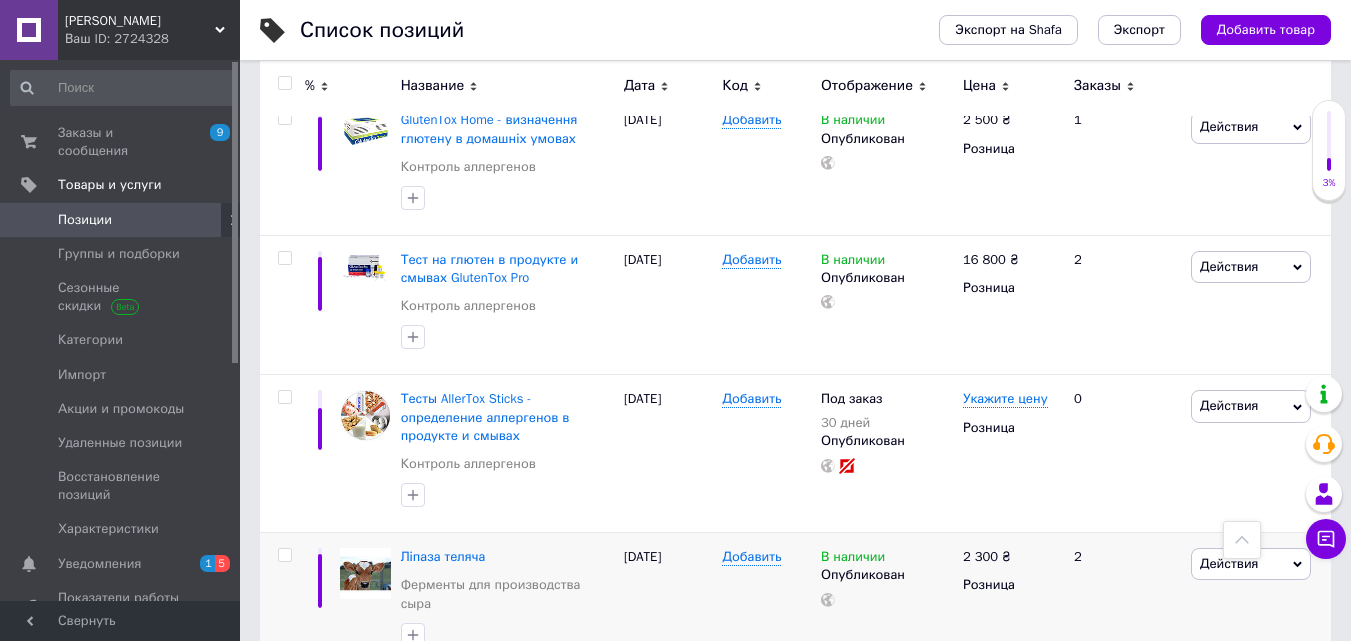 scroll, scrollTop: 1800, scrollLeft: 0, axis: vertical 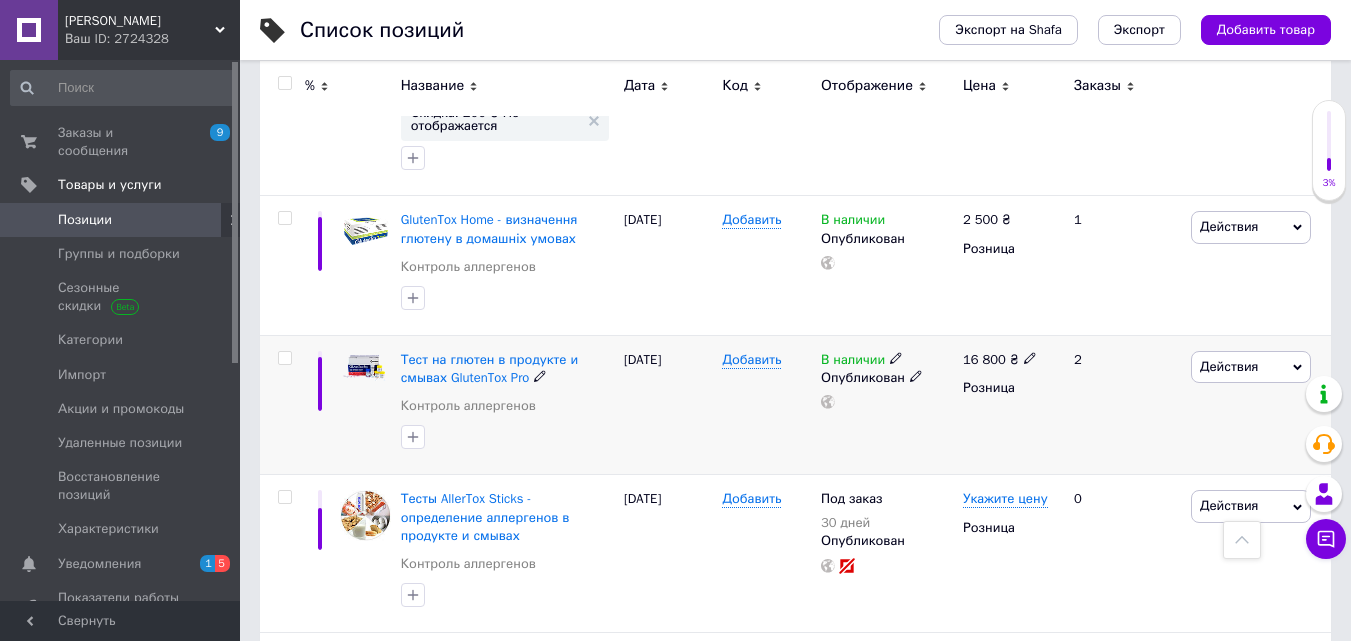 click 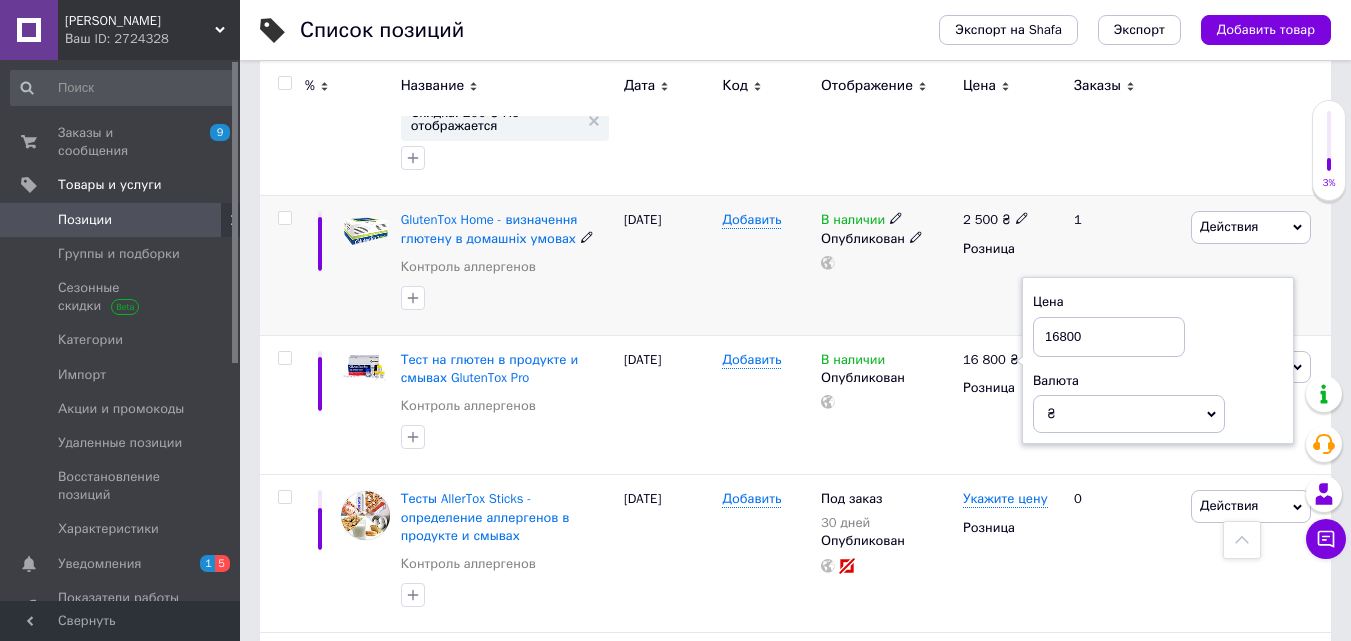 drag, startPoint x: 1108, startPoint y: 210, endPoint x: 1026, endPoint y: 204, distance: 82.219215 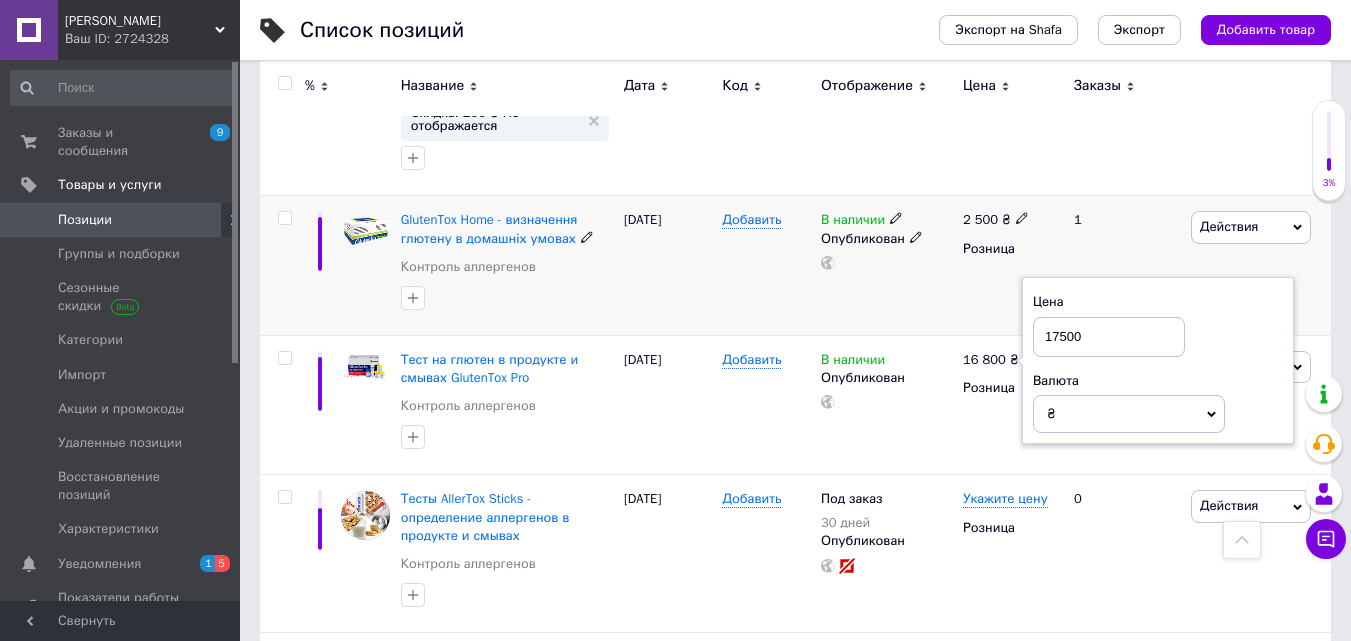 type on "17500" 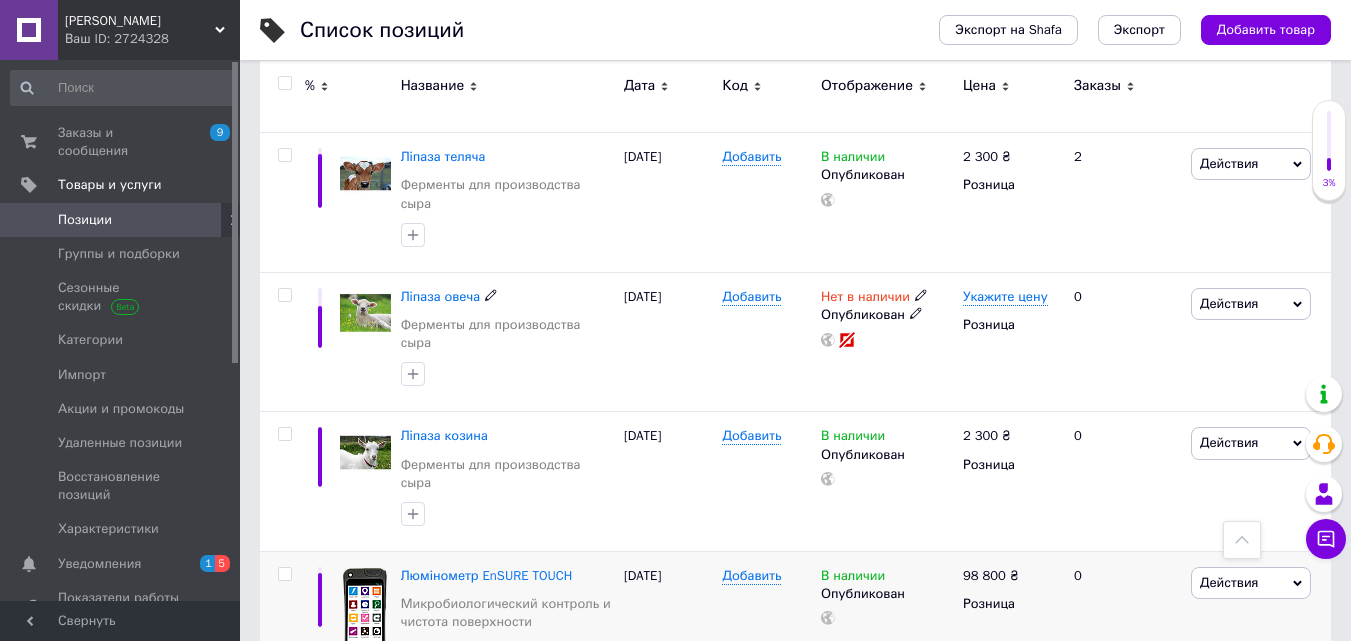 scroll, scrollTop: 2400, scrollLeft: 0, axis: vertical 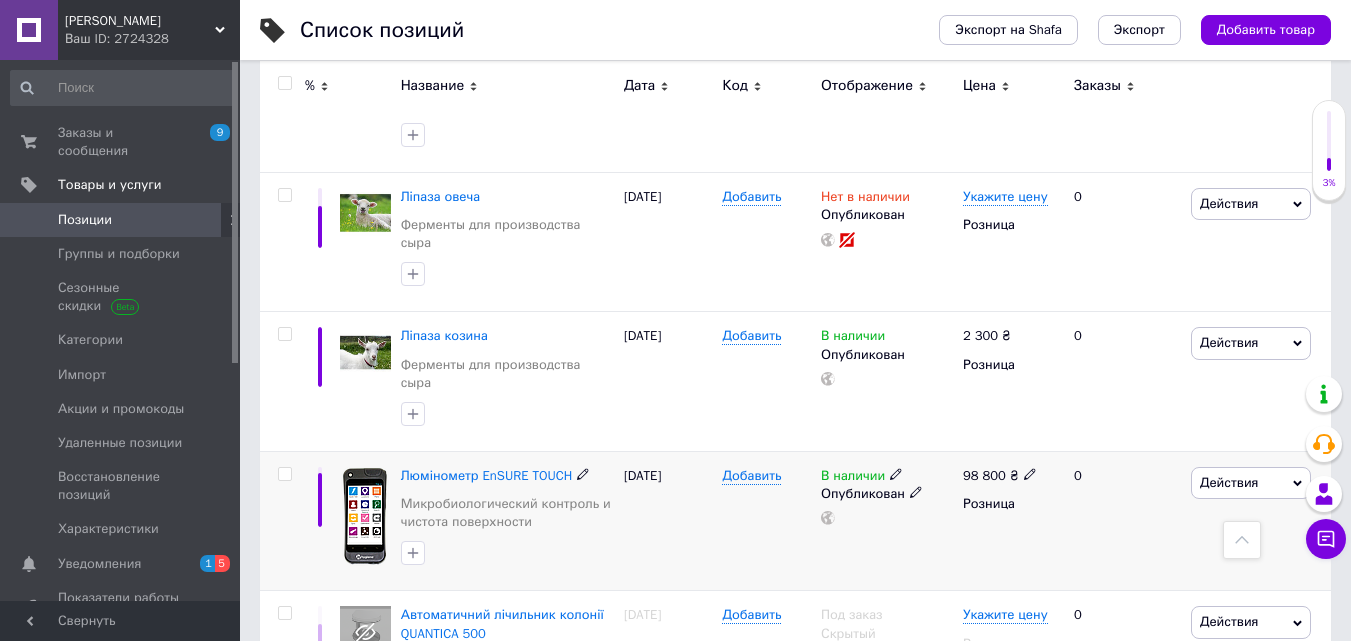 click 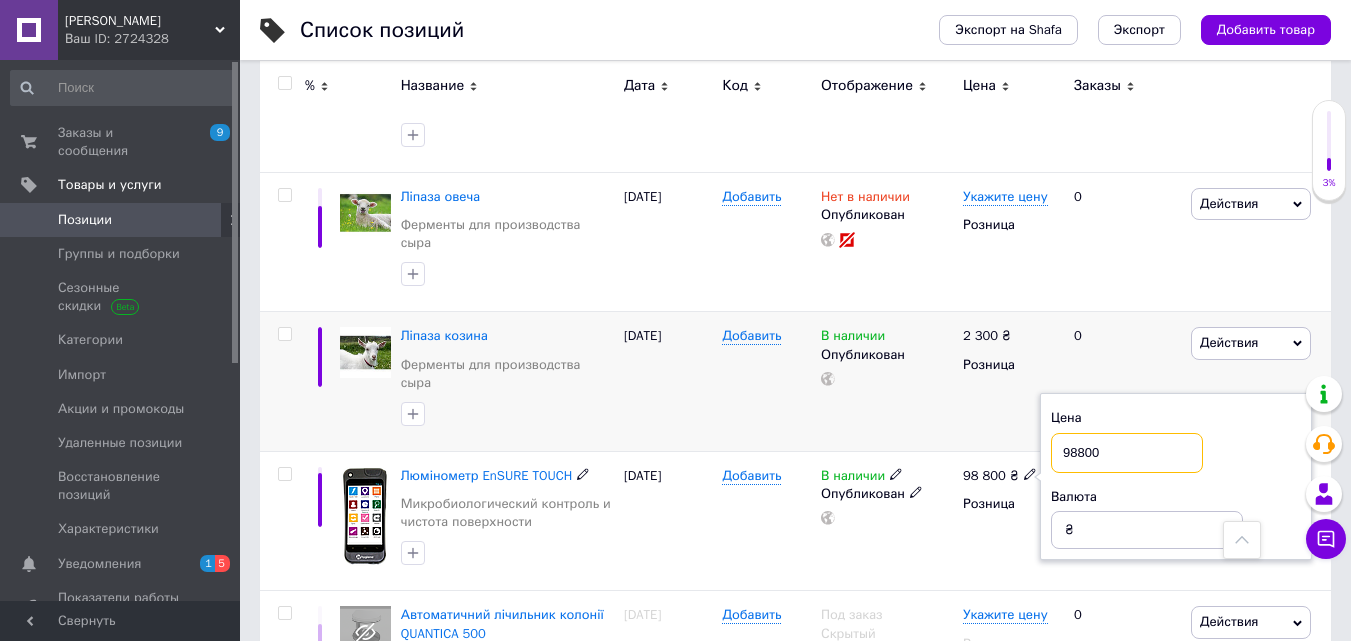 drag, startPoint x: 1110, startPoint y: 252, endPoint x: 1023, endPoint y: 241, distance: 87.69264 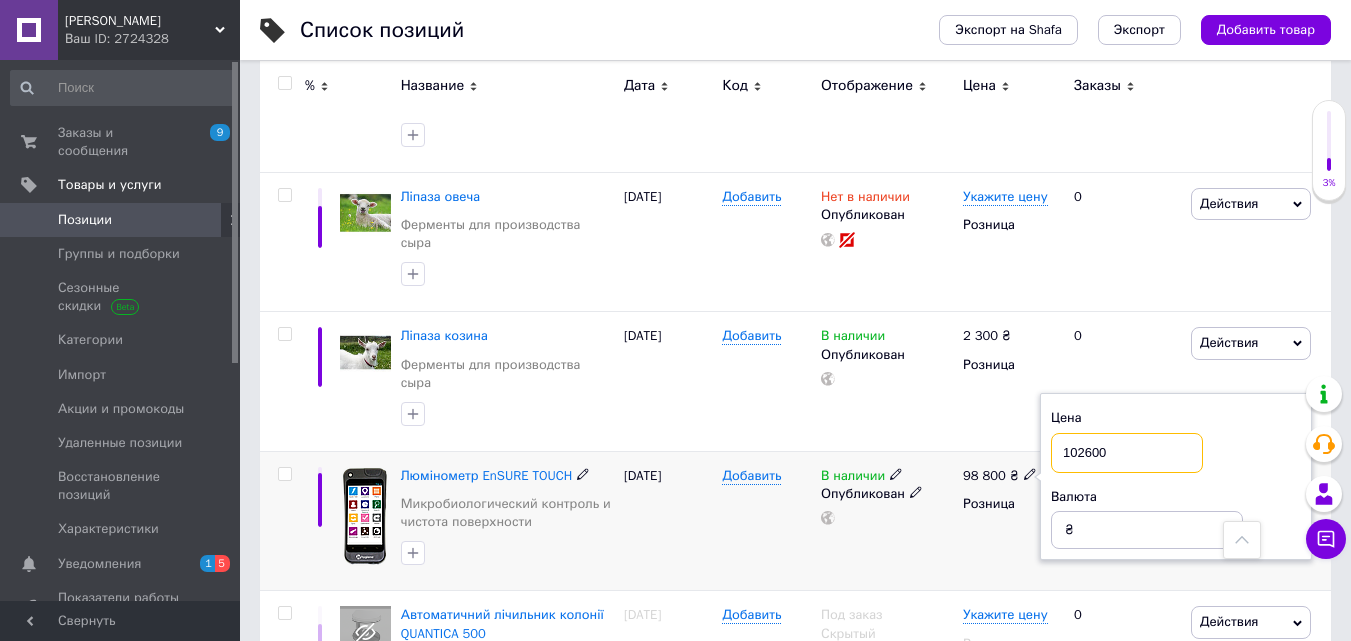 type on "102600" 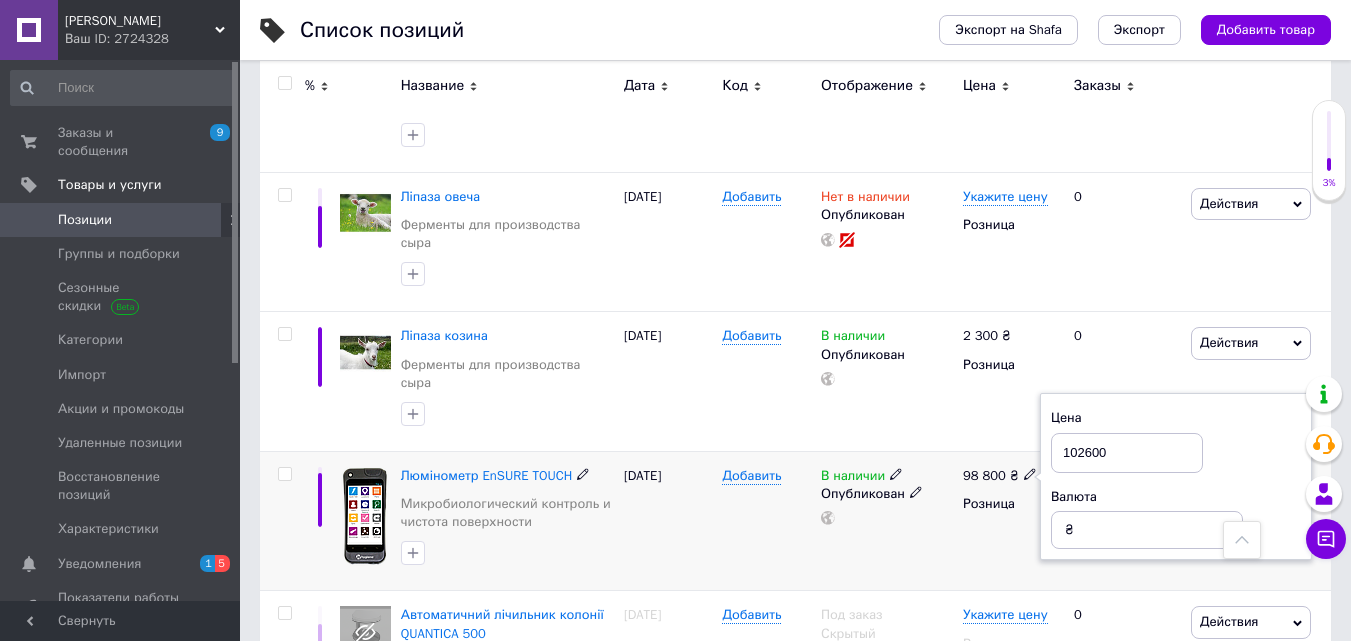 click on "Добавить" at bounding box center [766, 521] 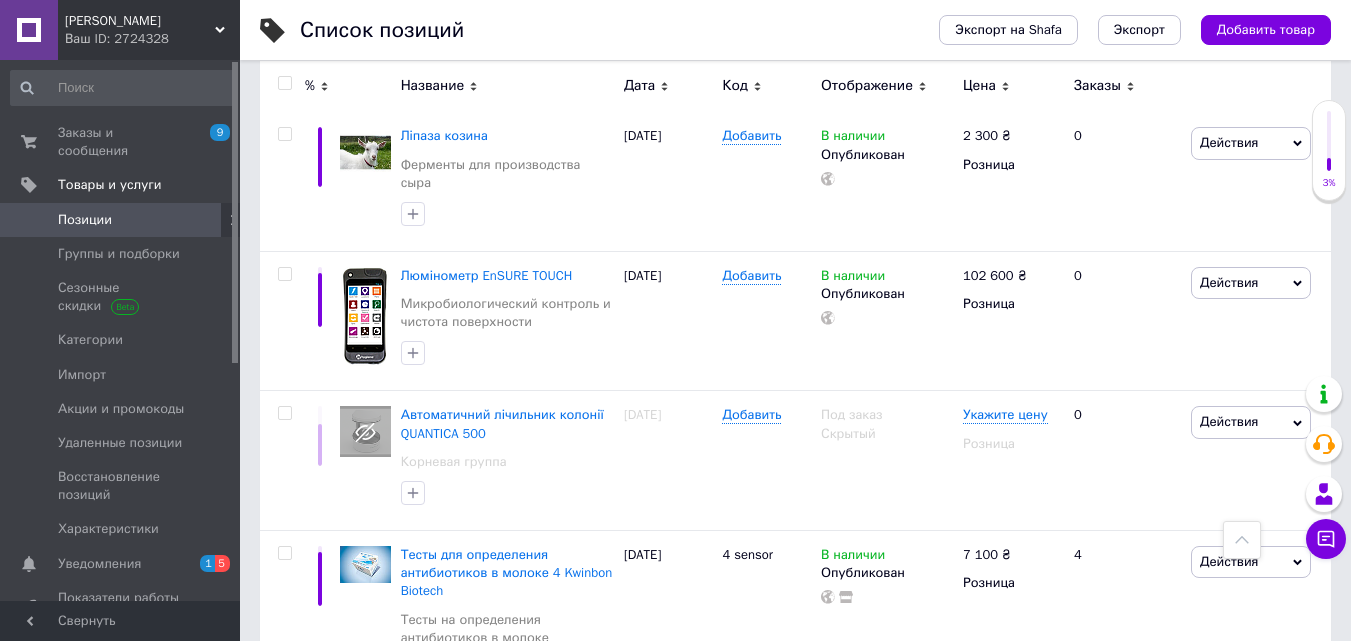 scroll, scrollTop: 2881, scrollLeft: 0, axis: vertical 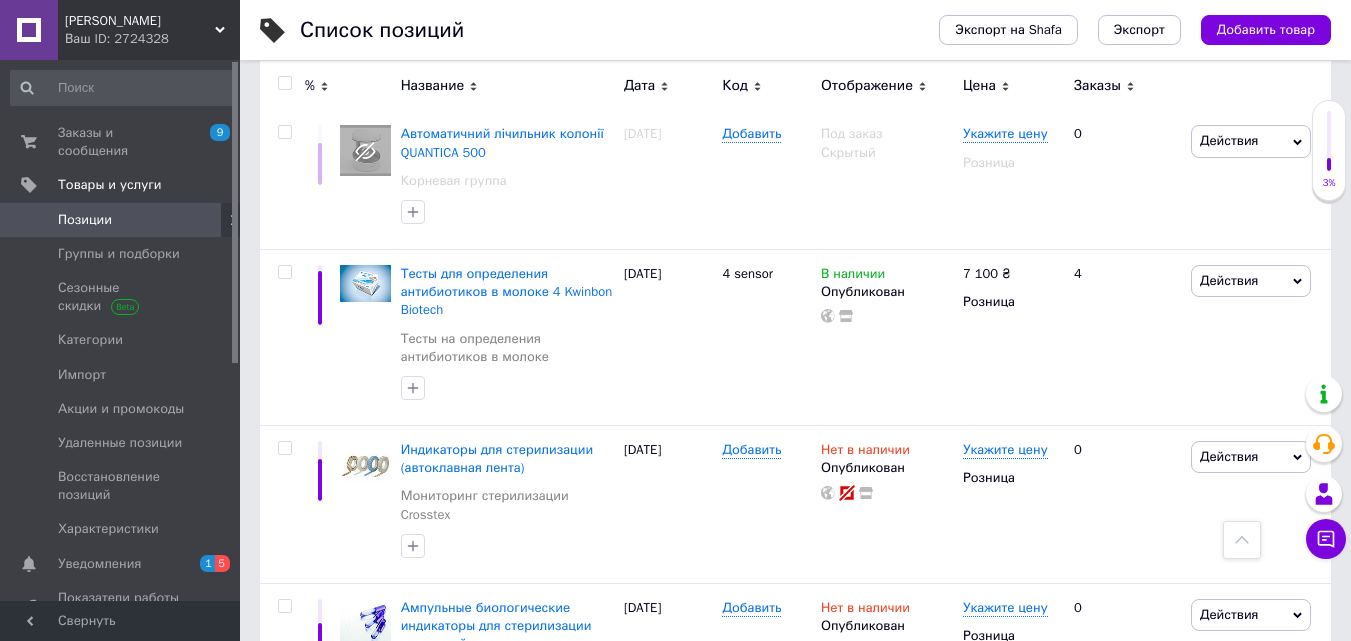 click on "2" at bounding box center (327, 800) 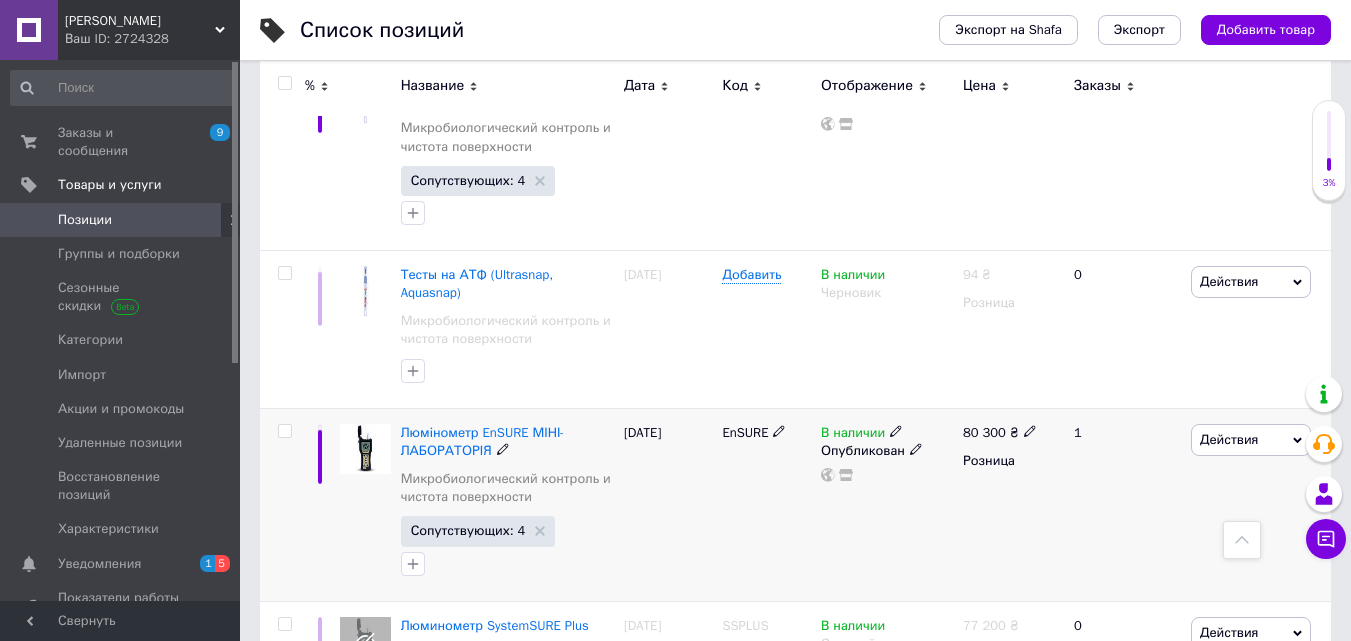 scroll, scrollTop: 2817, scrollLeft: 0, axis: vertical 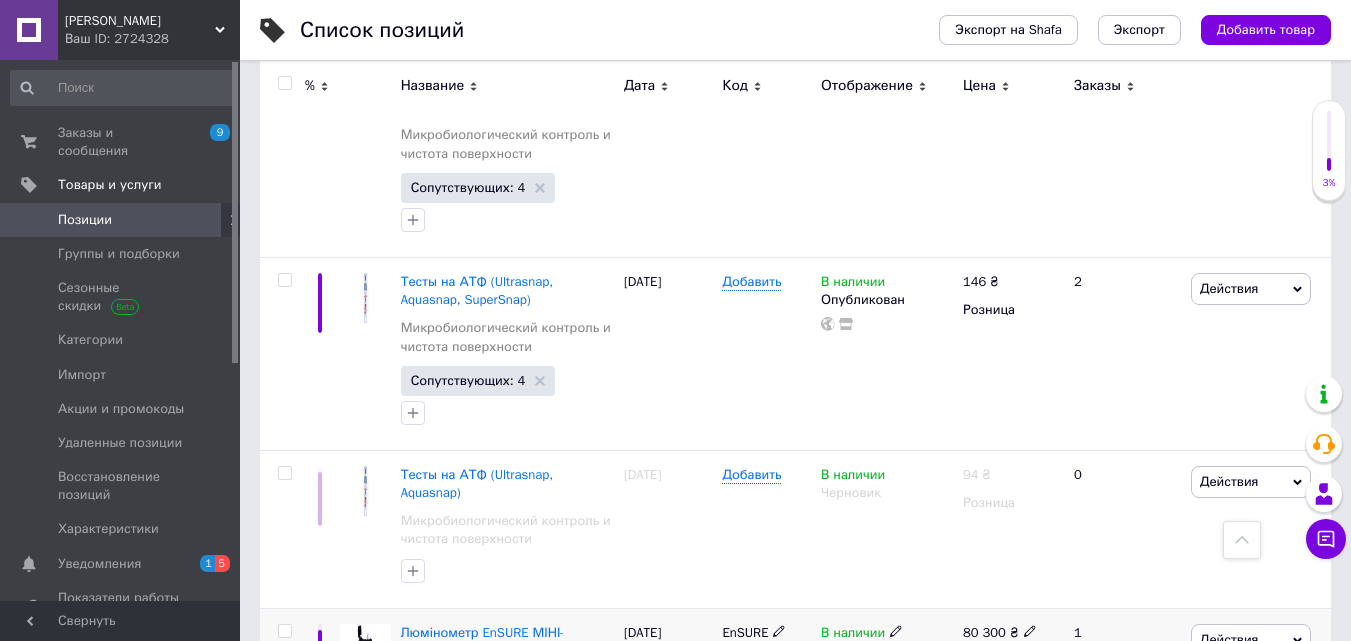 click 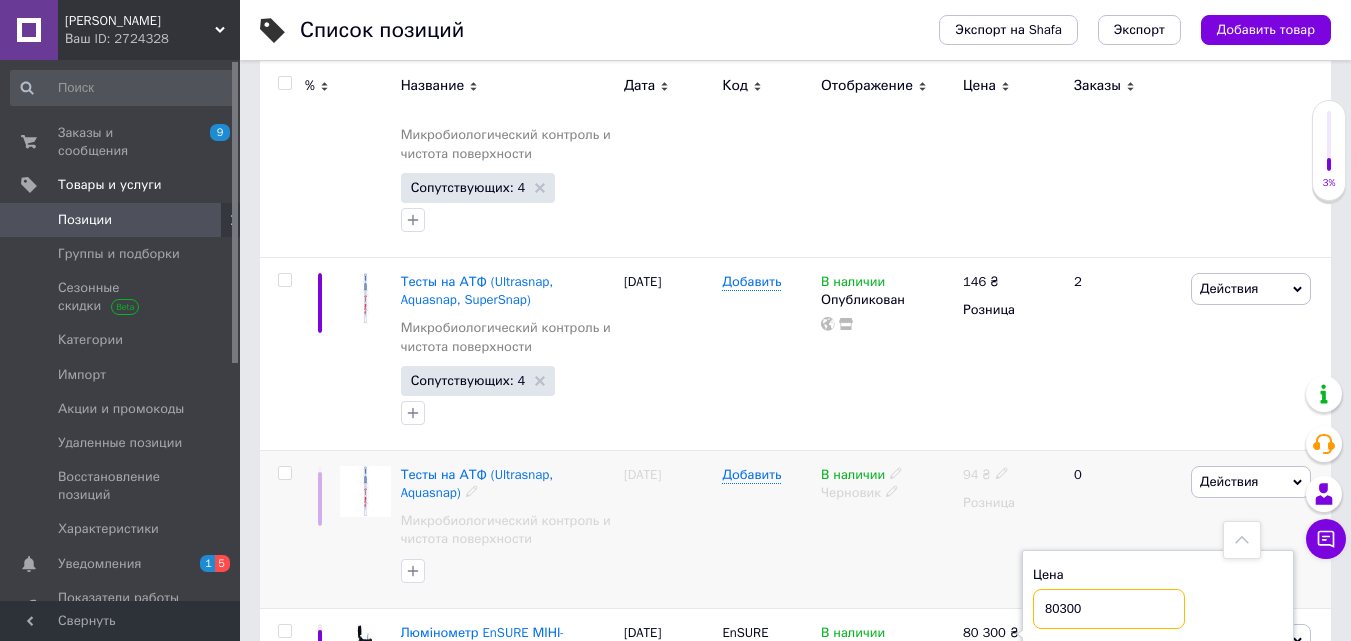 drag, startPoint x: 1128, startPoint y: 426, endPoint x: 966, endPoint y: 422, distance: 162.04938 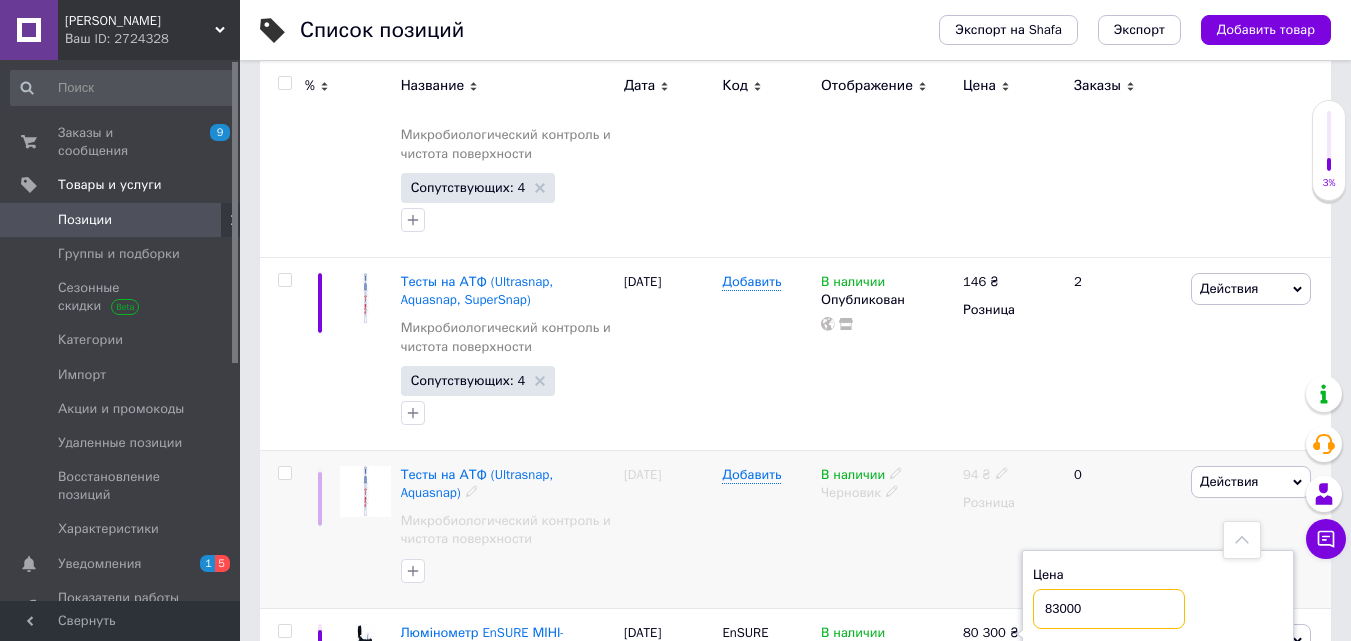 type on "83000" 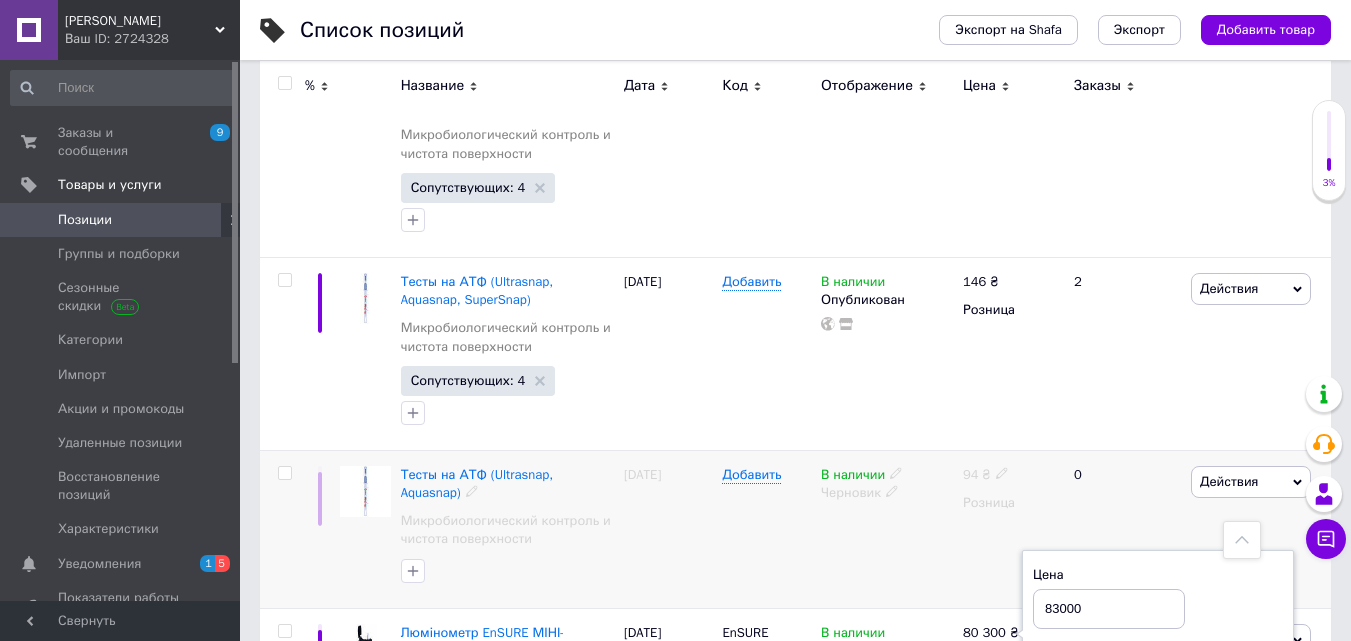 click on "[DATE]" at bounding box center (668, 529) 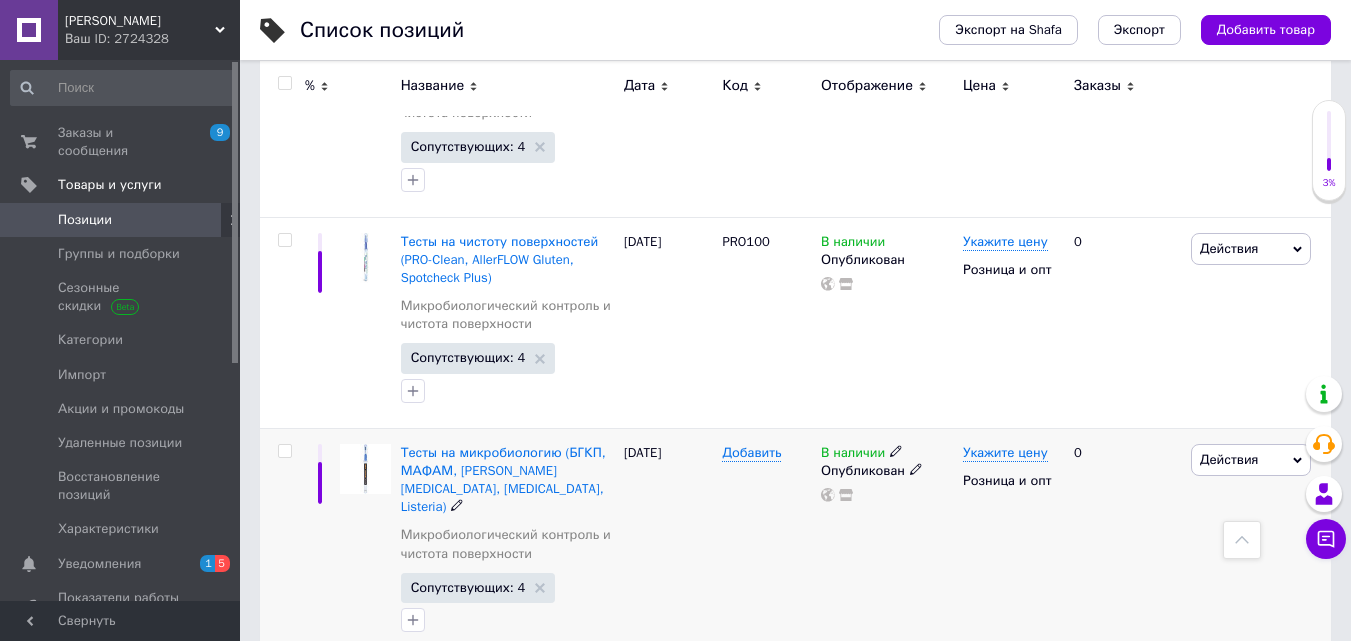 scroll, scrollTop: 2617, scrollLeft: 0, axis: vertical 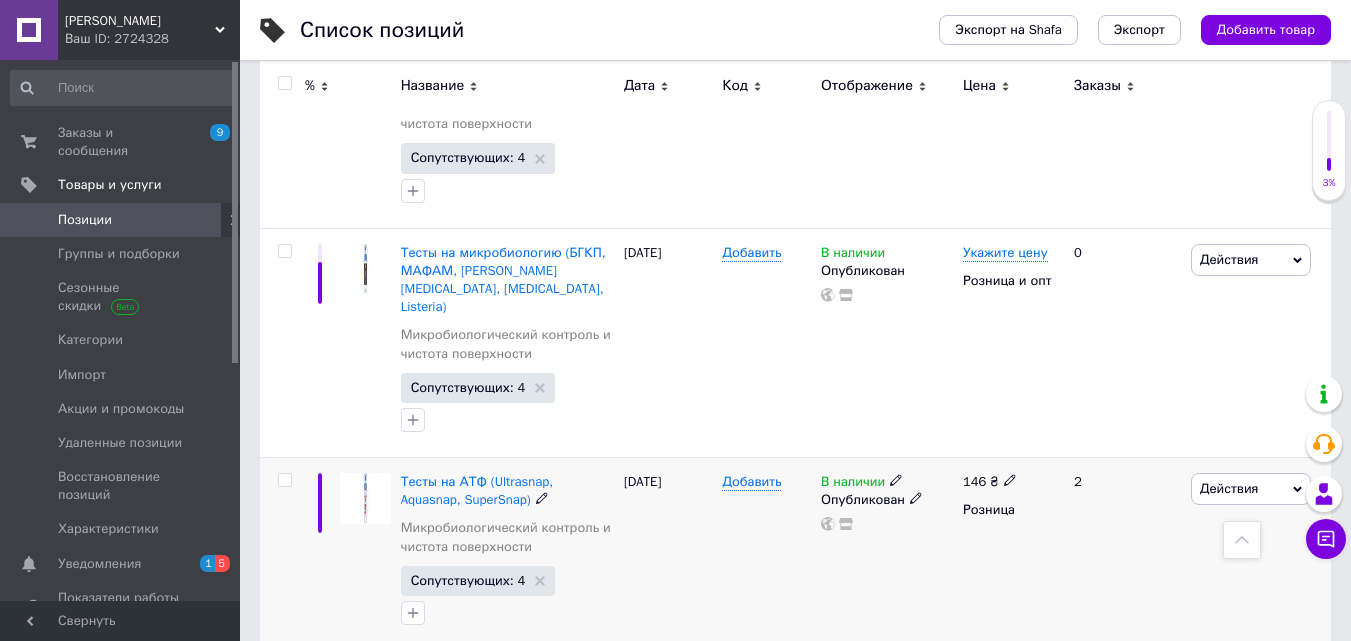 click 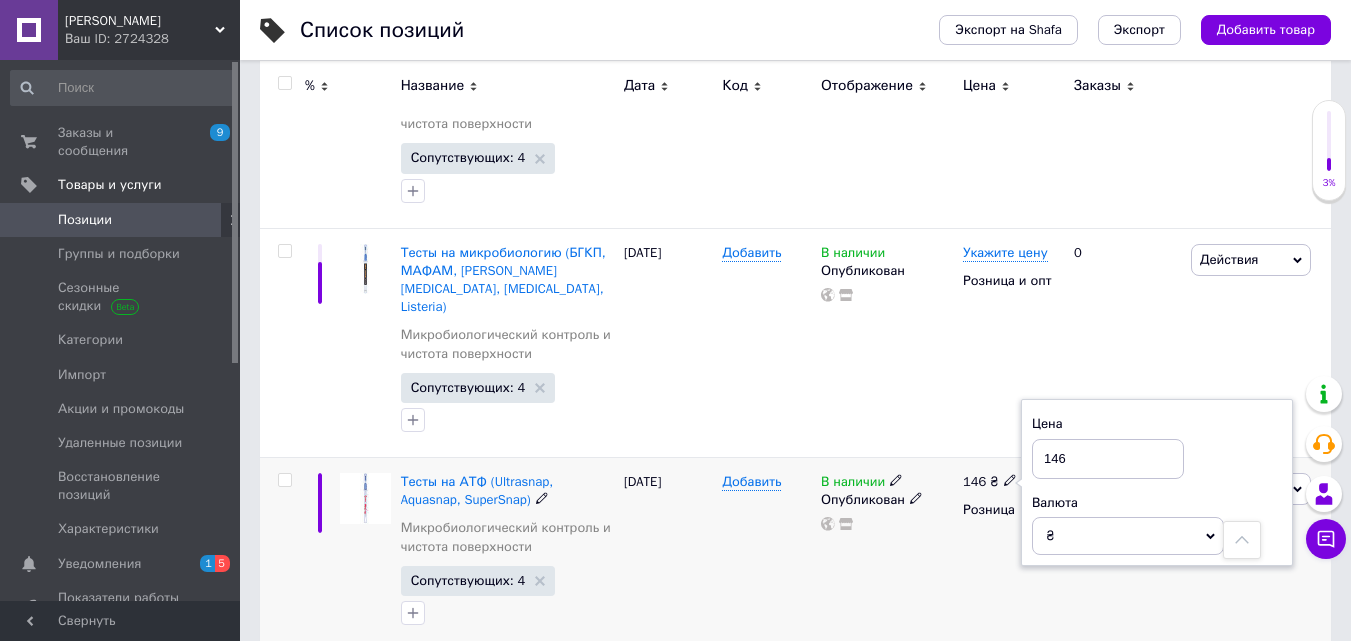 drag, startPoint x: 1082, startPoint y: 295, endPoint x: 1038, endPoint y: 295, distance: 44 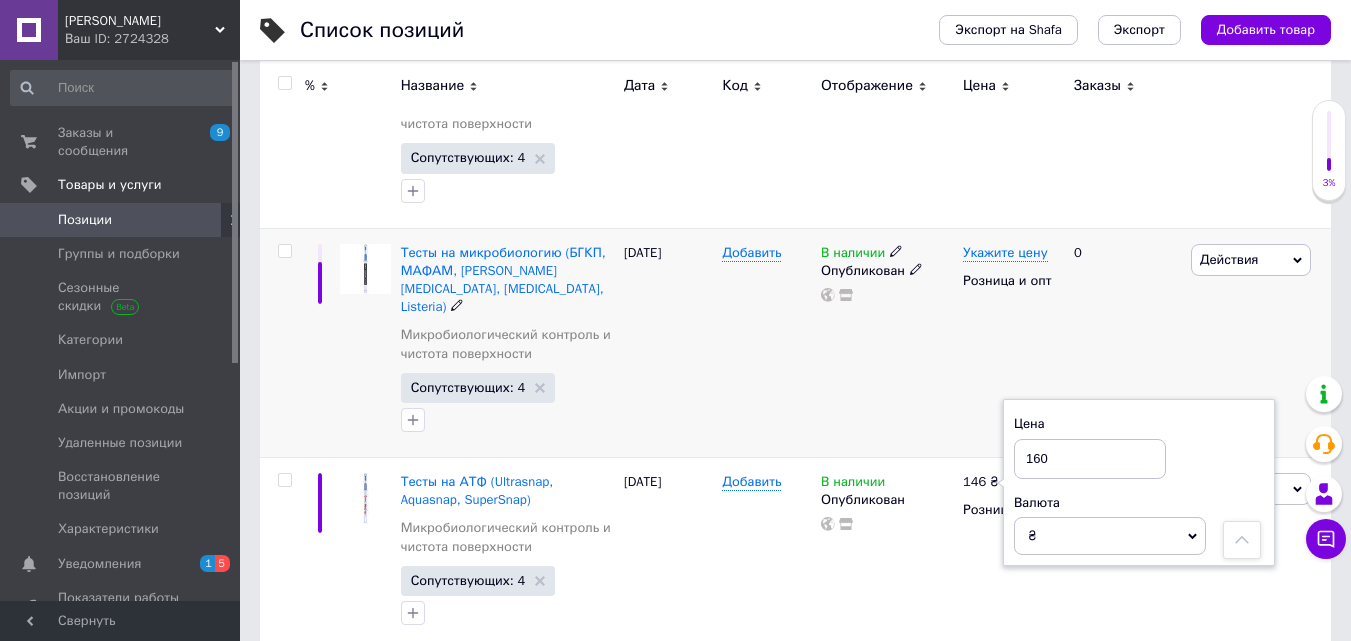 type on "160" 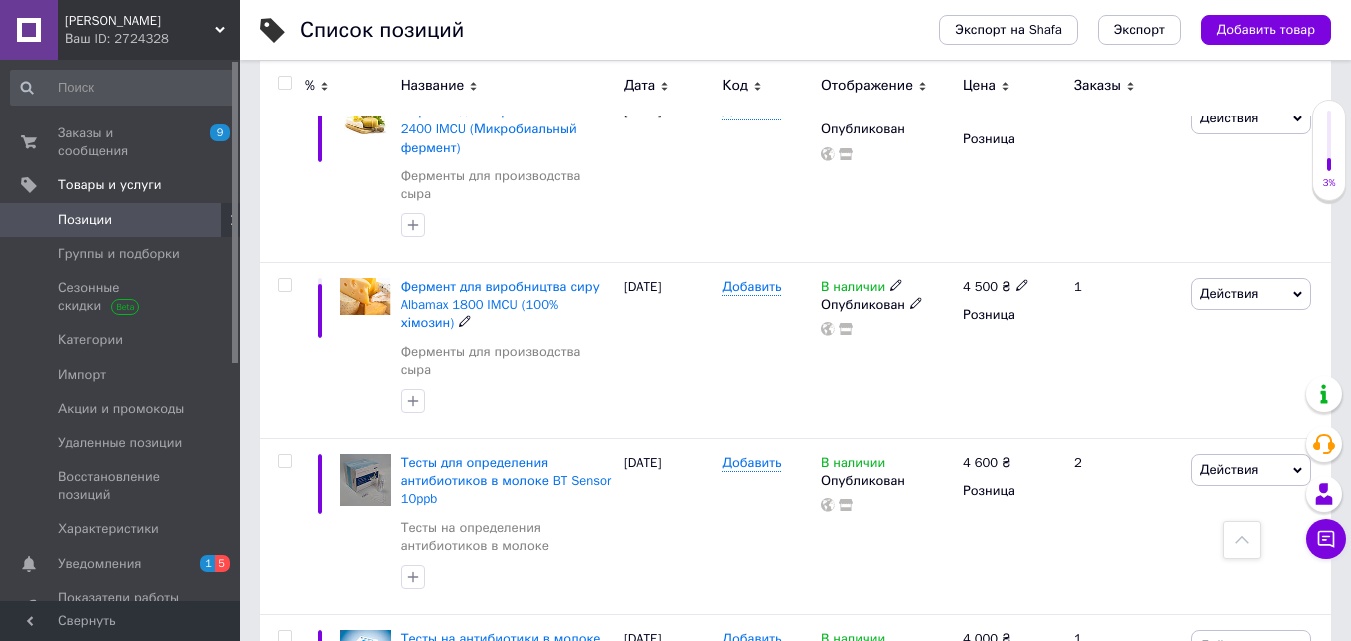 scroll, scrollTop: 1217, scrollLeft: 0, axis: vertical 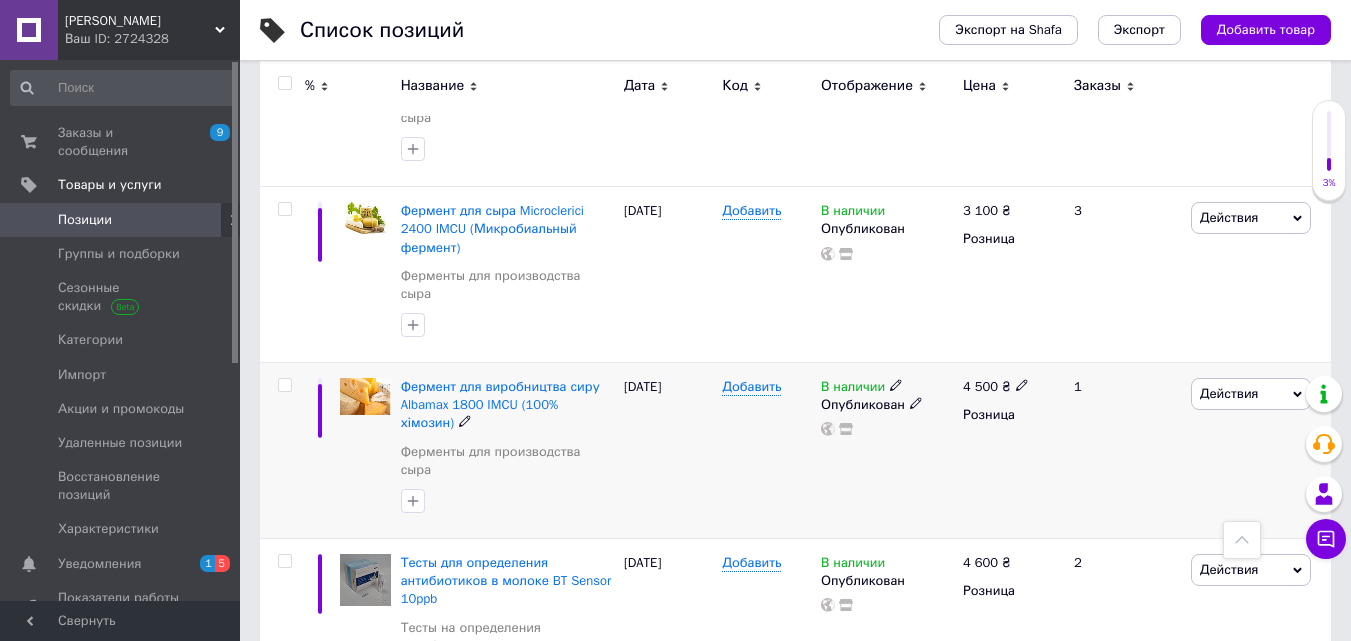 click on "4 500   ₴" at bounding box center (996, 387) 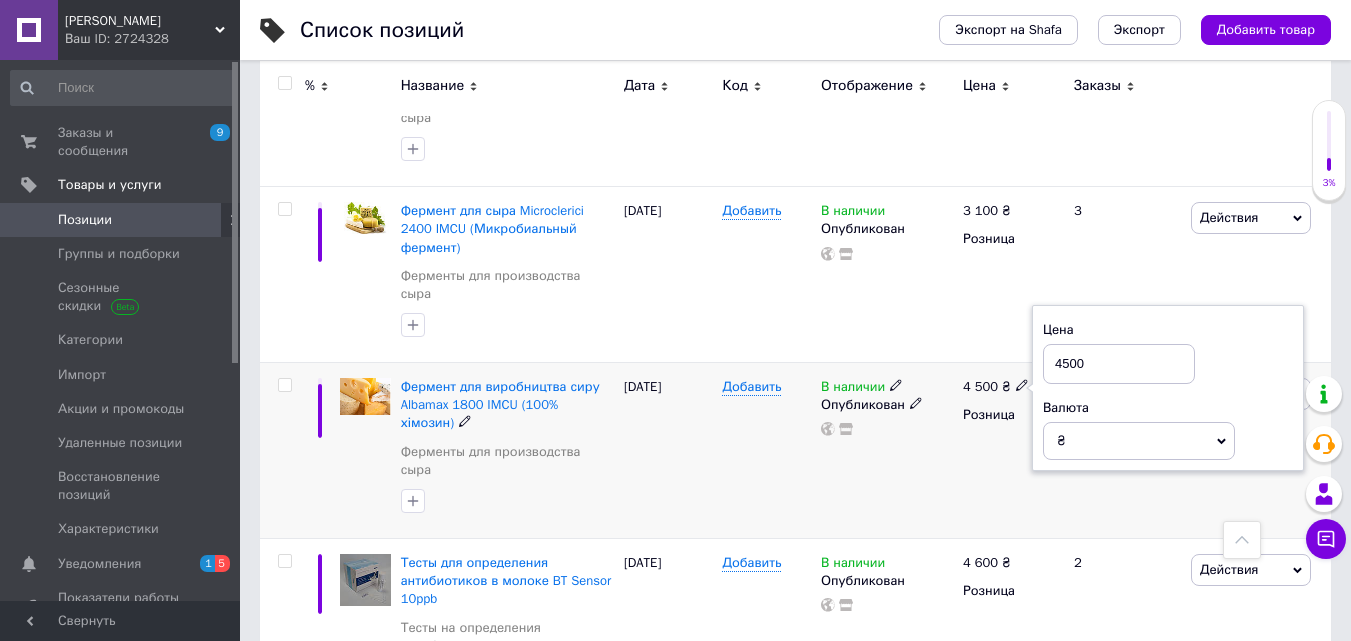drag, startPoint x: 1082, startPoint y: 268, endPoint x: 1037, endPoint y: 270, distance: 45.044422 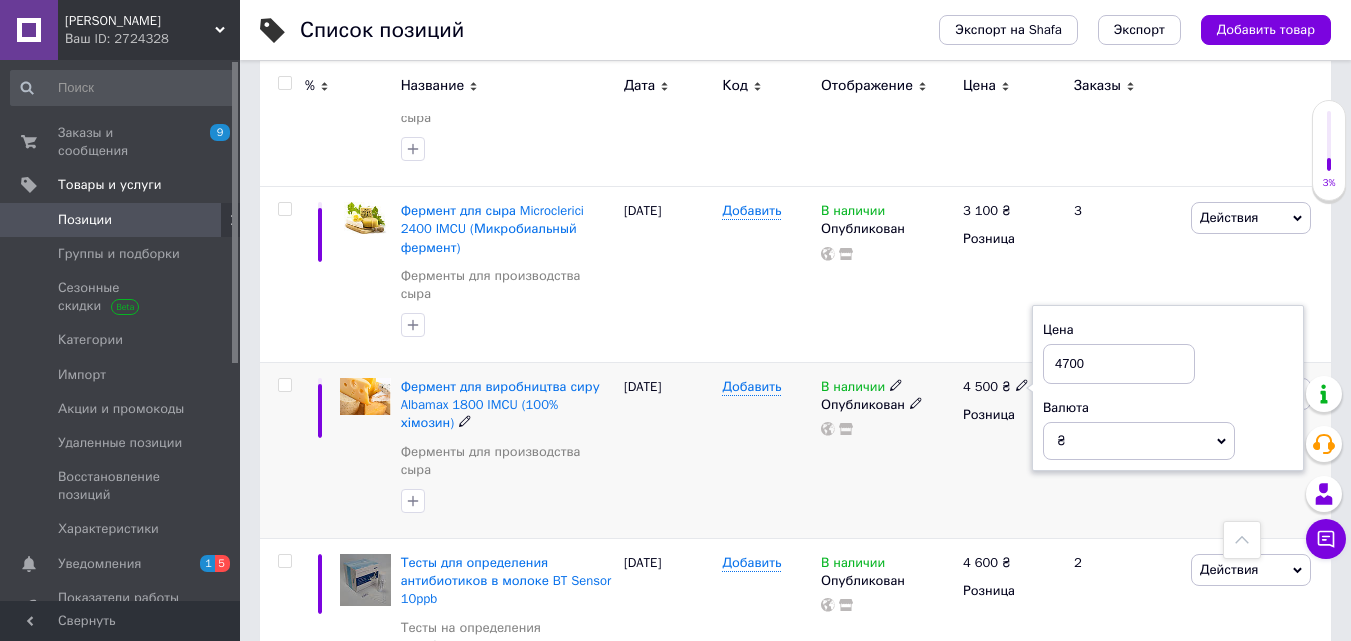 type on "4700" 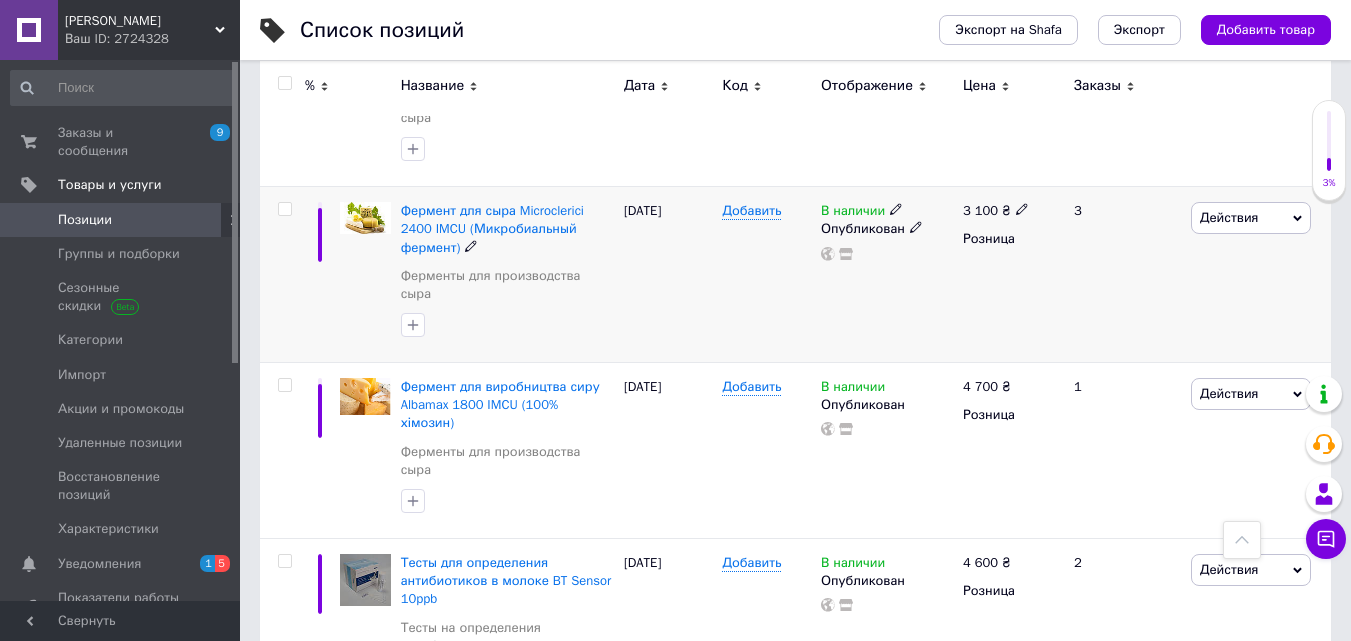 scroll, scrollTop: 1117, scrollLeft: 0, axis: vertical 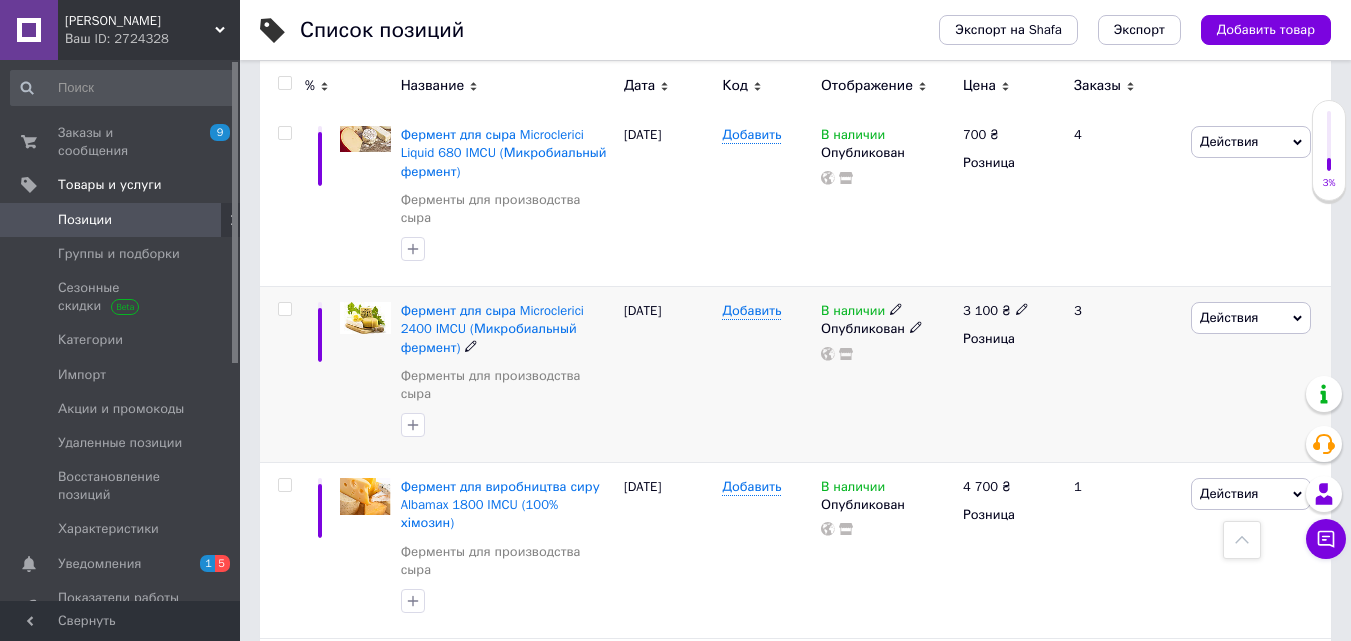 click 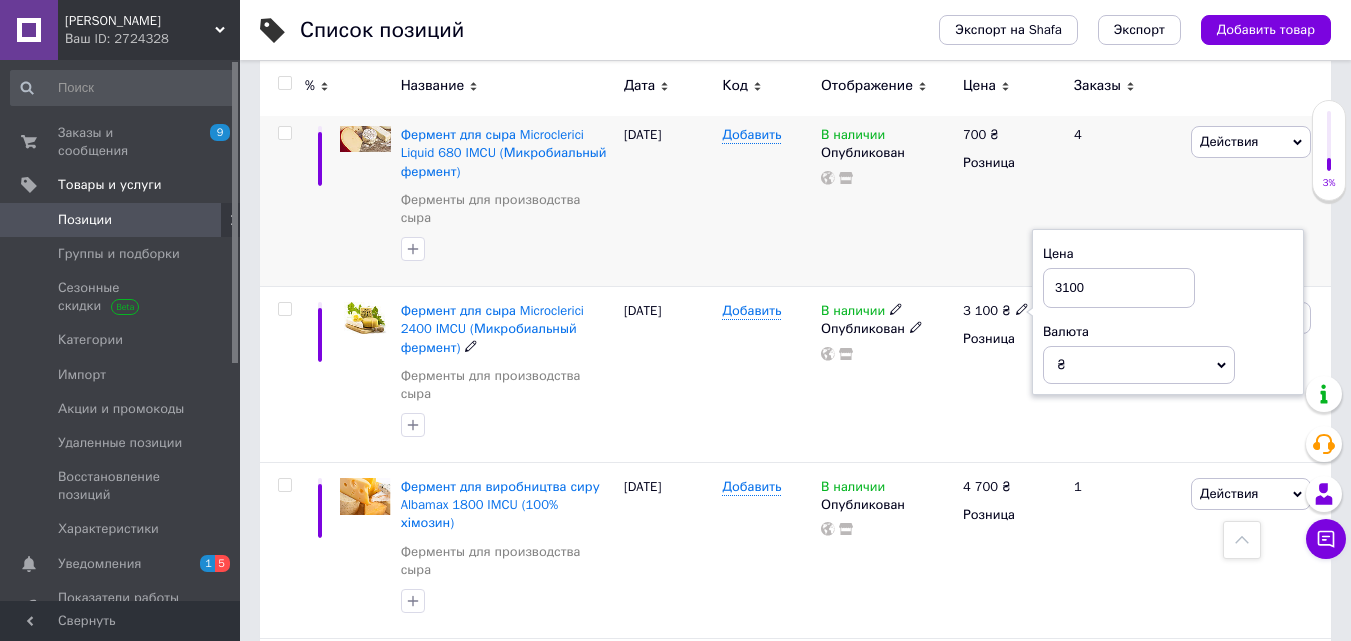 drag, startPoint x: 1091, startPoint y: 236, endPoint x: 1022, endPoint y: 230, distance: 69.260376 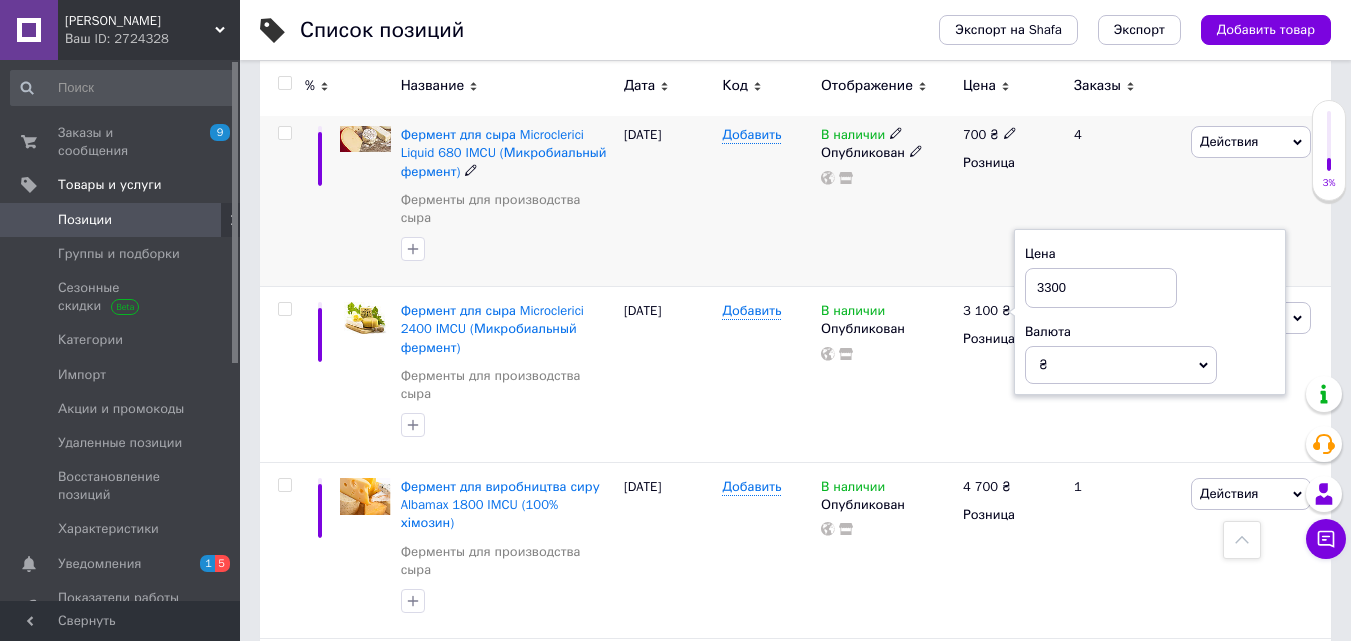 type on "3300" 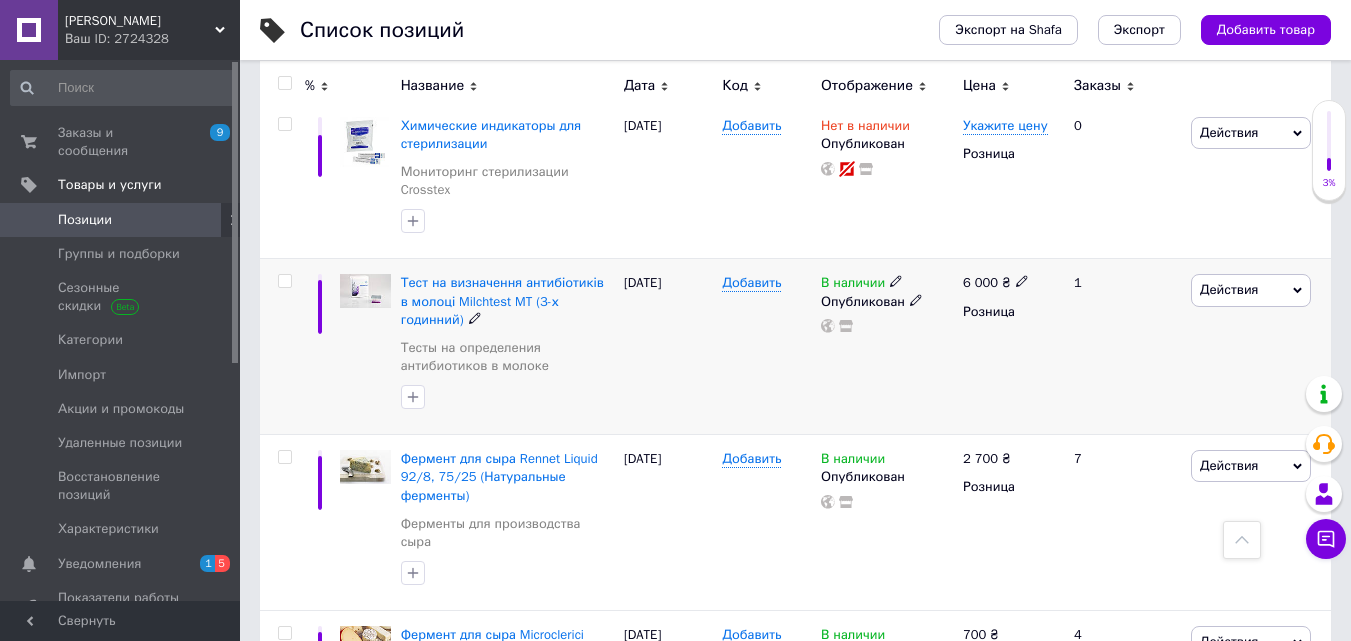 scroll, scrollTop: 517, scrollLeft: 0, axis: vertical 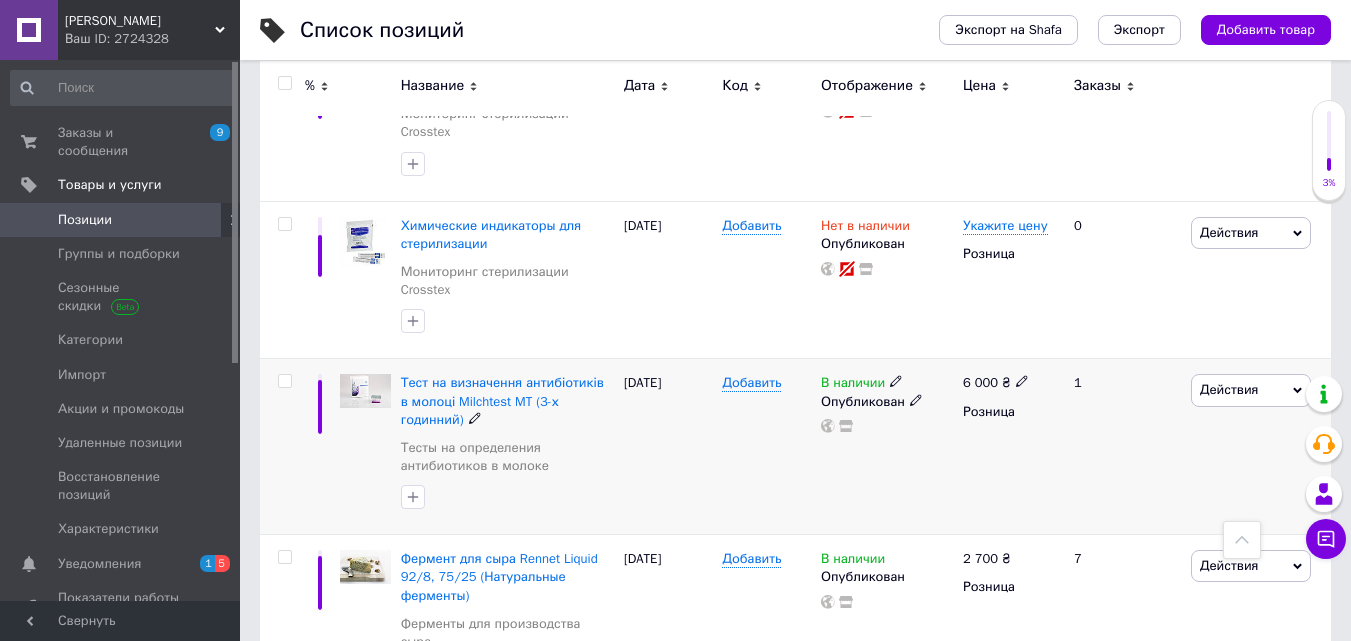 click 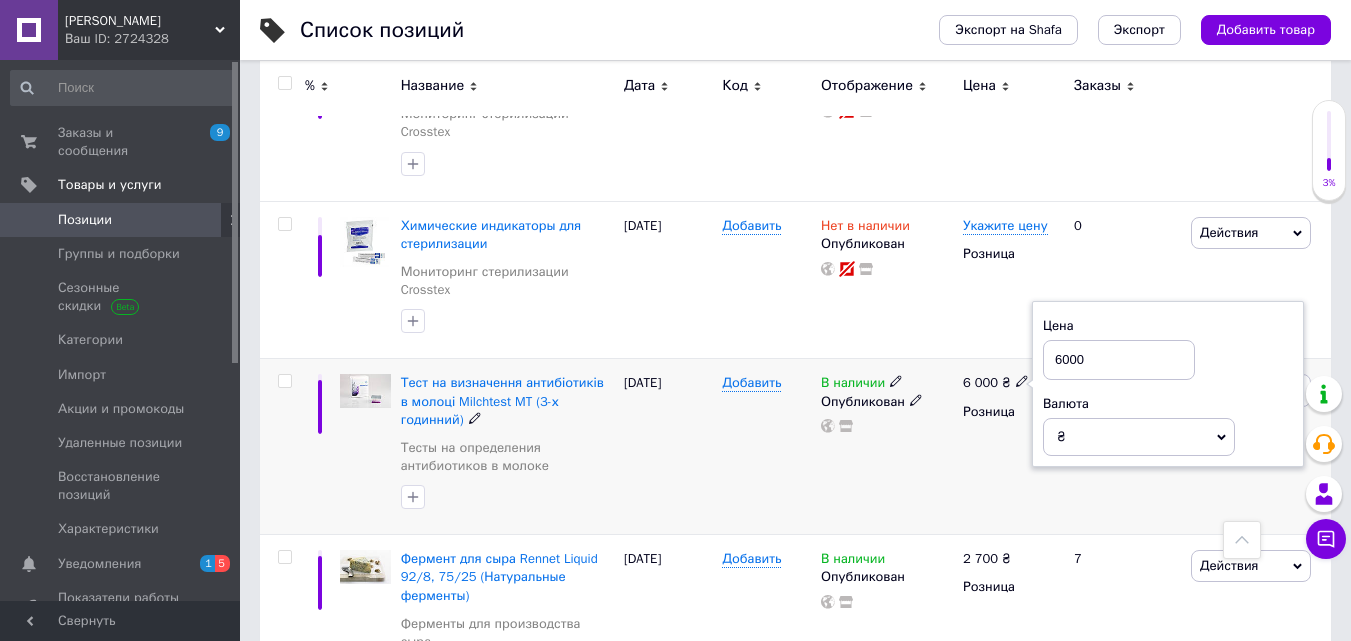 drag, startPoint x: 1117, startPoint y: 356, endPoint x: 1038, endPoint y: 354, distance: 79.025314 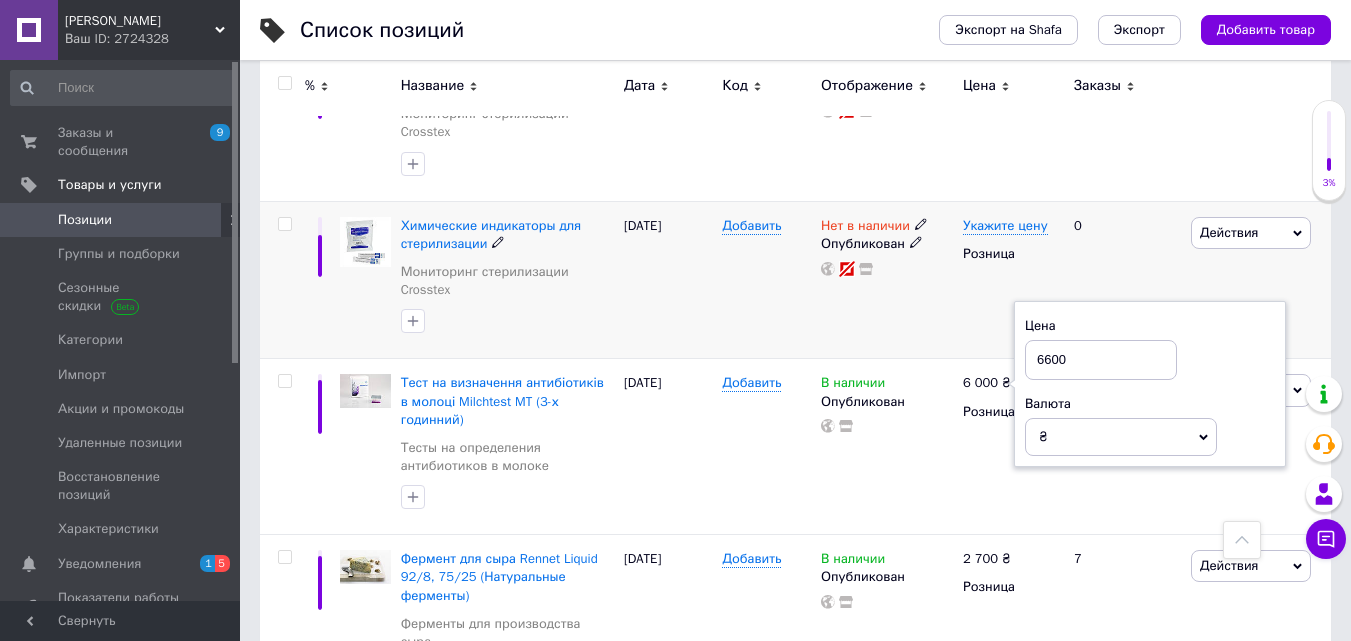type on "6600" 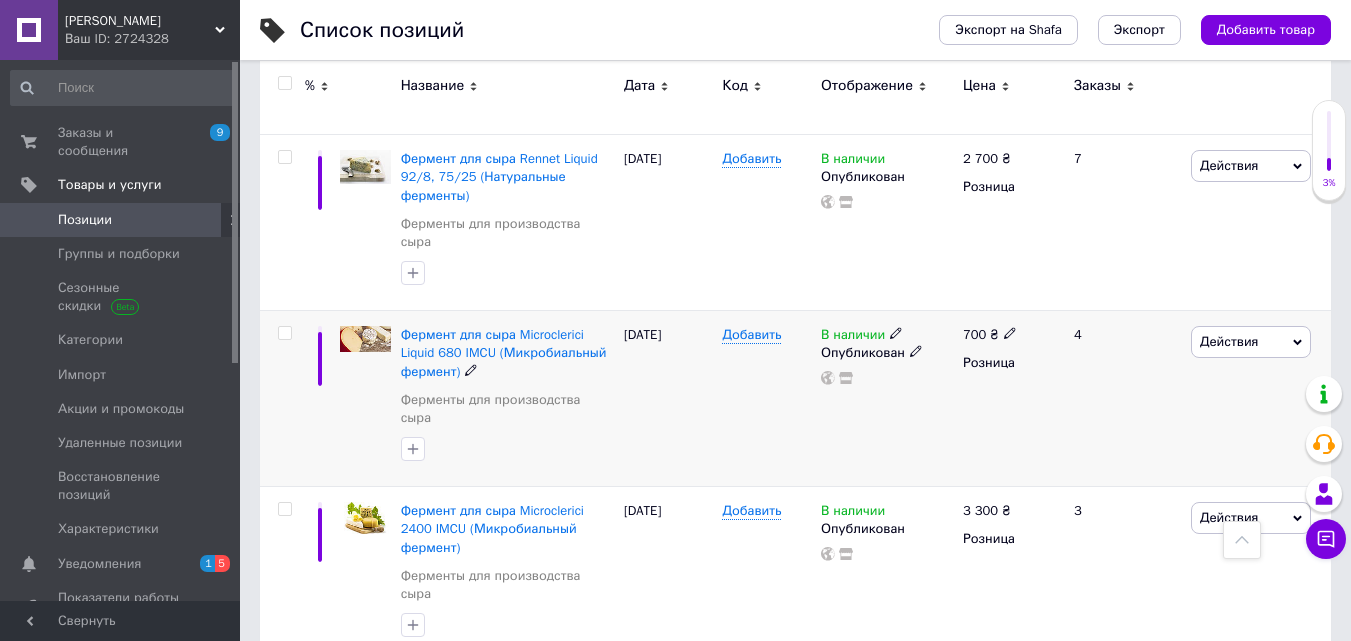 scroll, scrollTop: 1017, scrollLeft: 0, axis: vertical 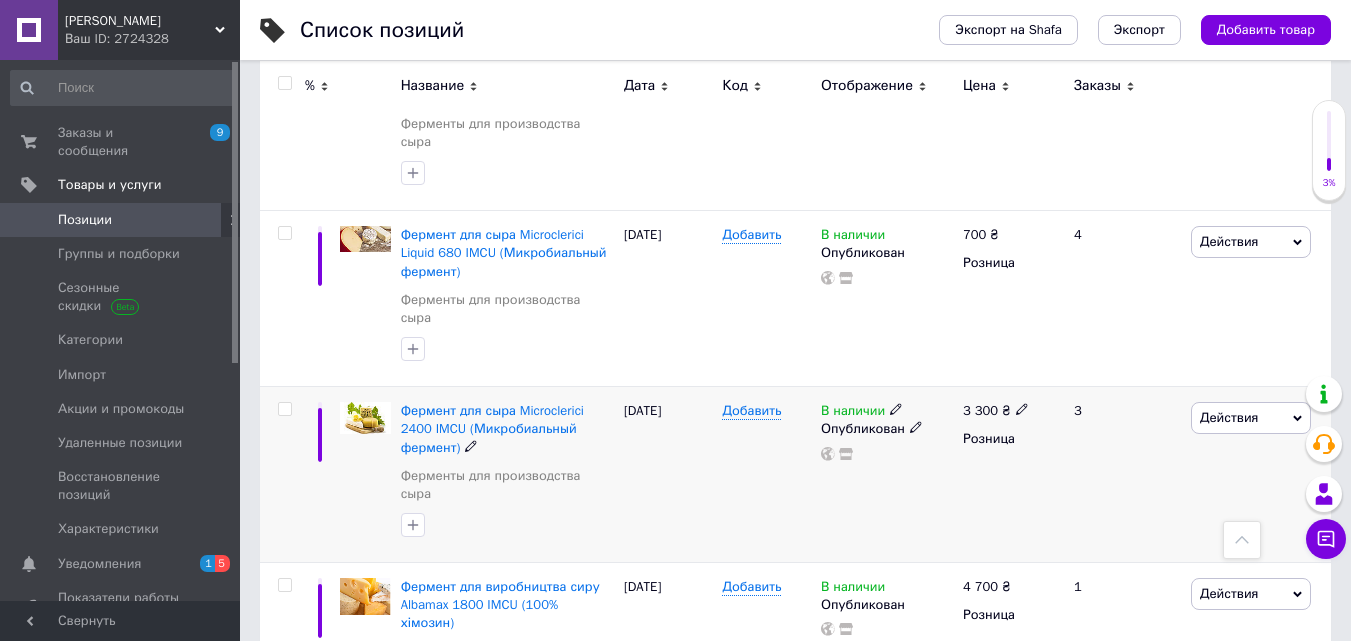 click 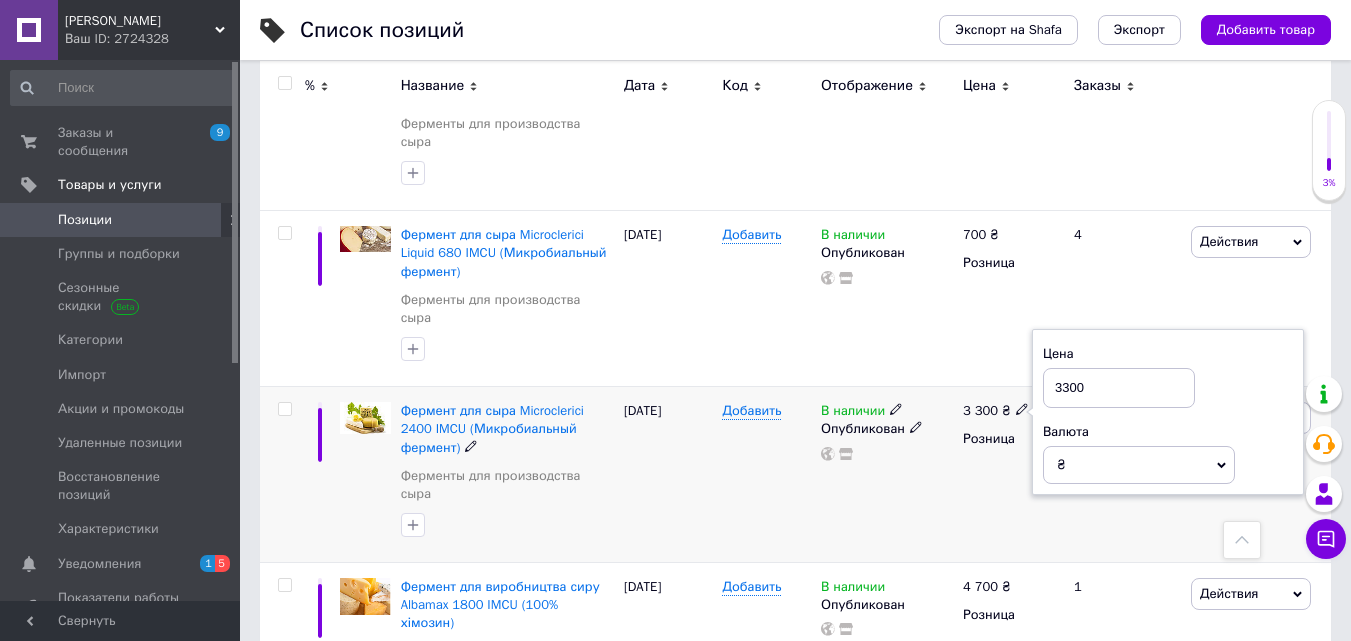 click on "3300" at bounding box center (1119, 388) 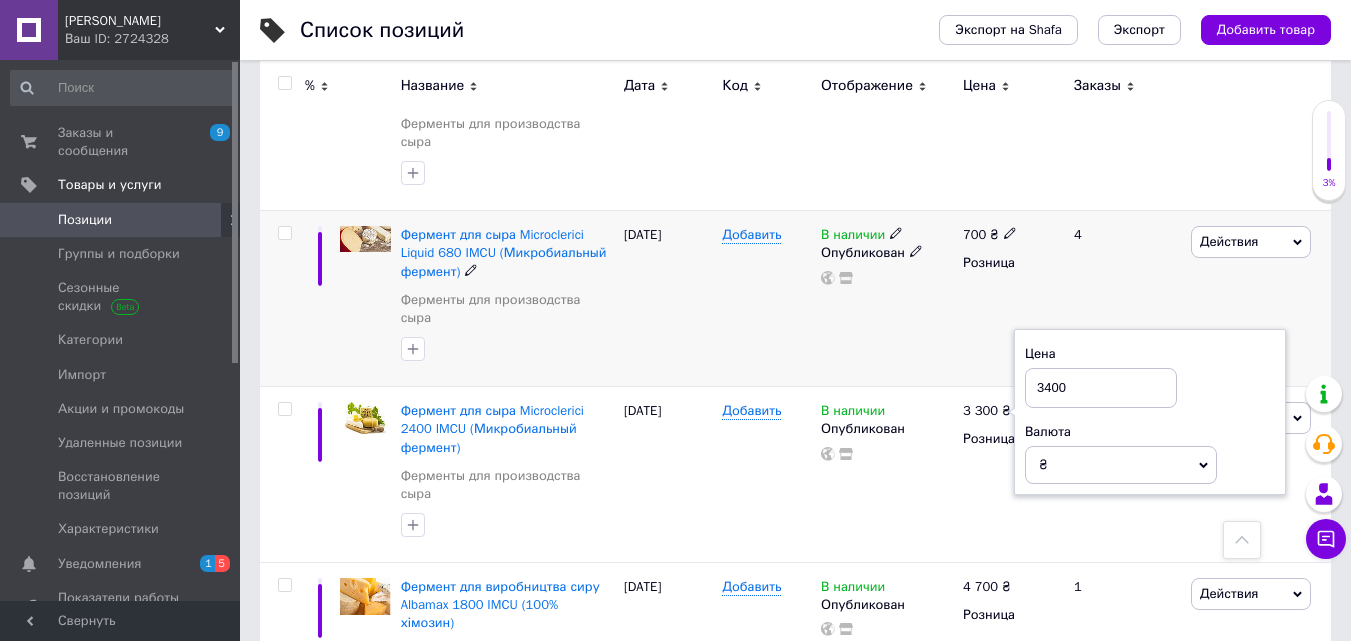 type on "3400" 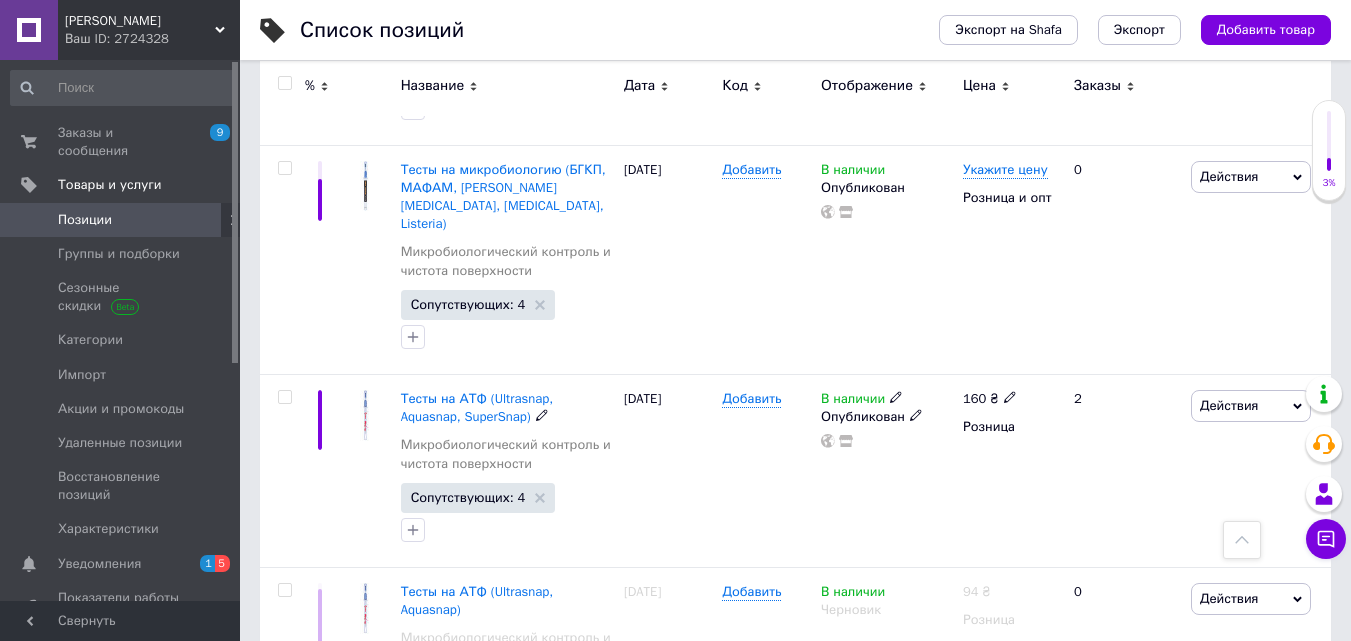 scroll, scrollTop: 3017, scrollLeft: 0, axis: vertical 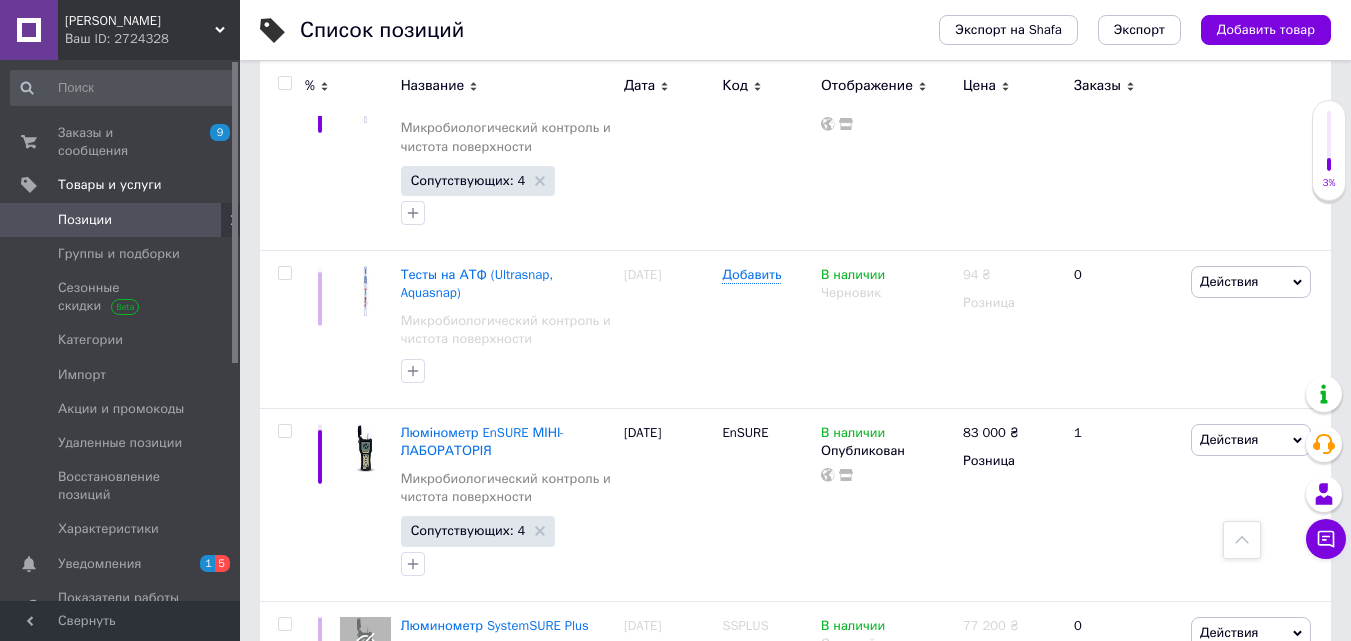 click on "1" at bounding box center [415, 781] 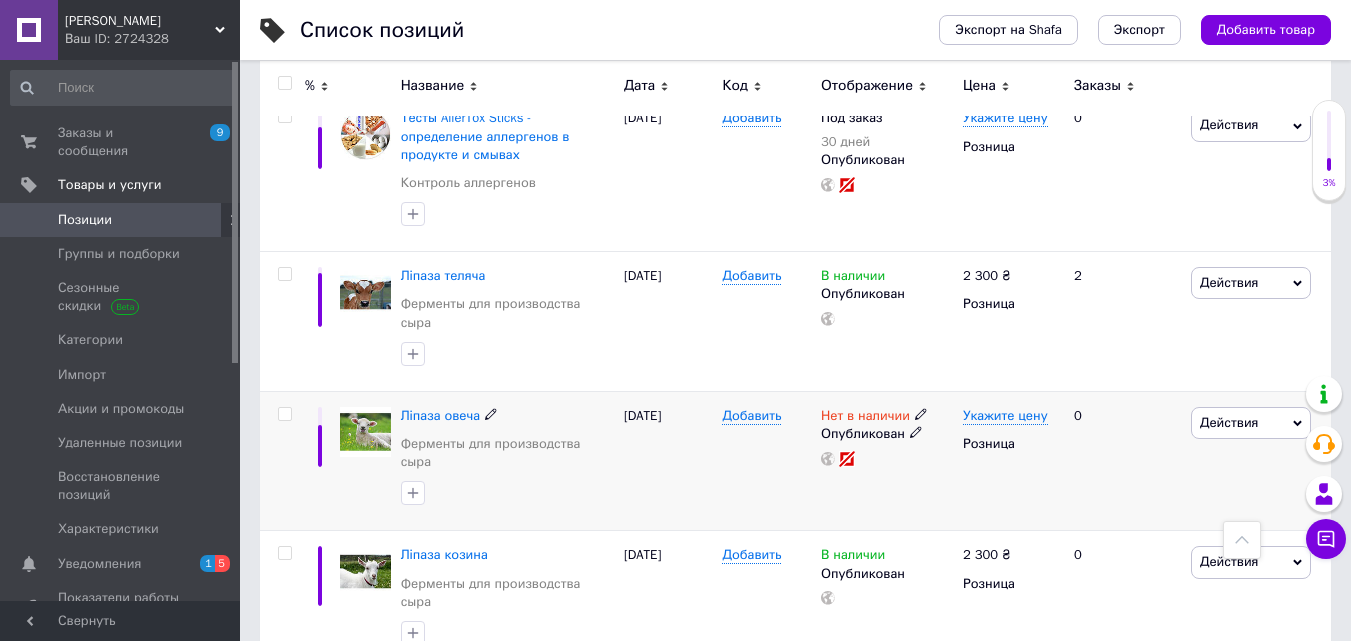 scroll, scrollTop: 2081, scrollLeft: 0, axis: vertical 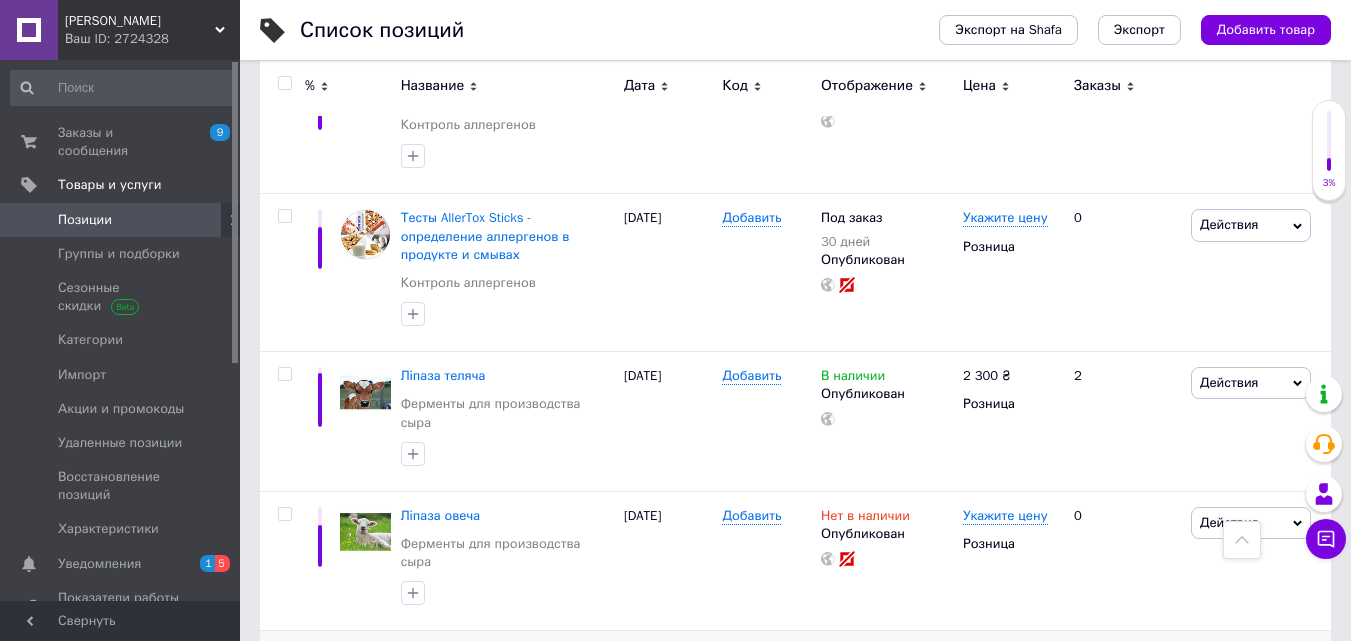 click 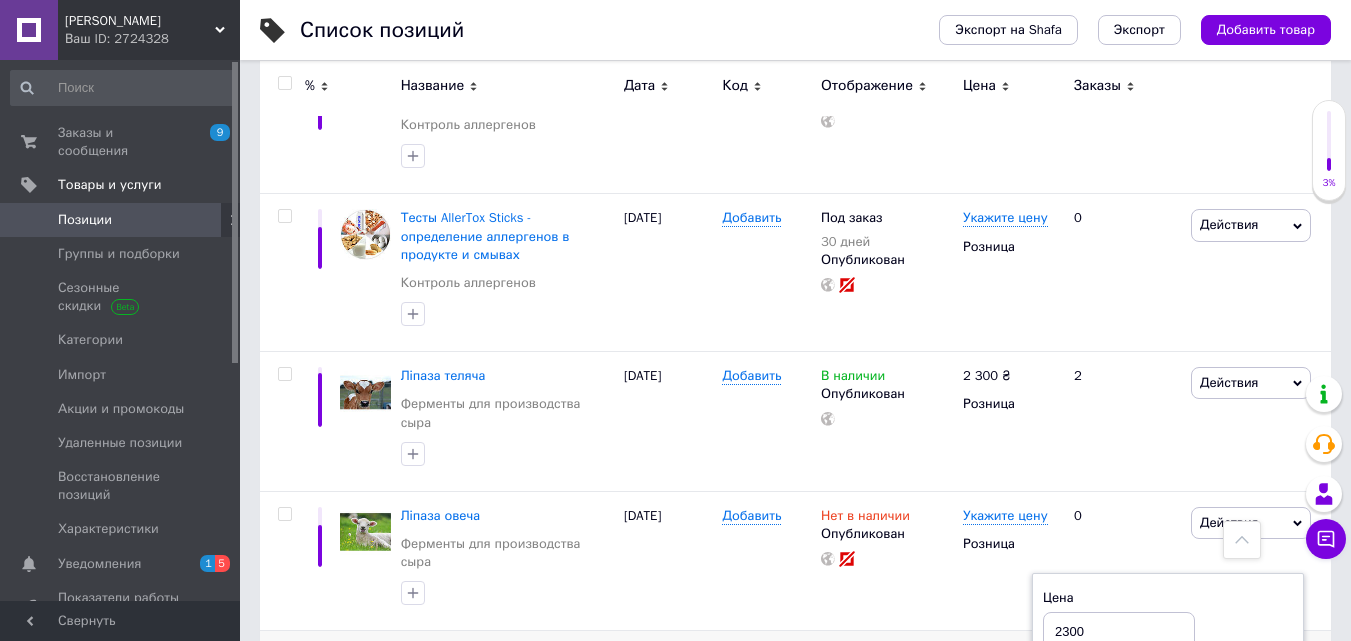 drag, startPoint x: 1095, startPoint y: 450, endPoint x: 1063, endPoint y: 448, distance: 32.06244 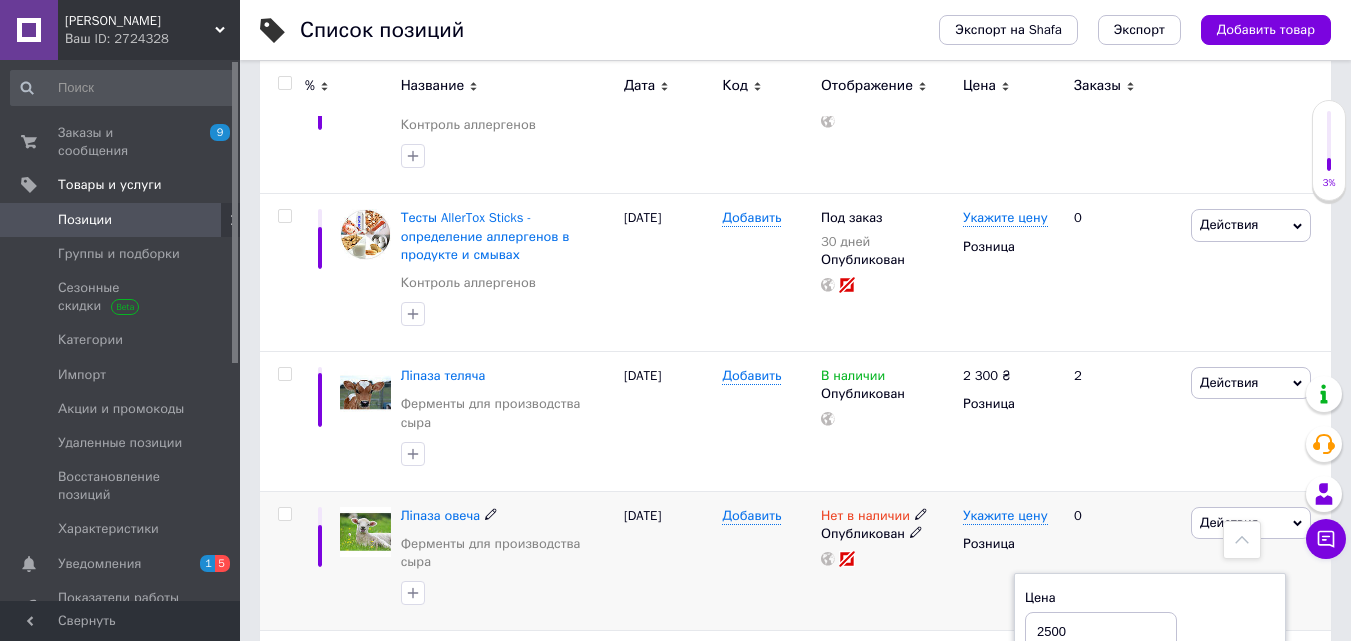 type on "2500" 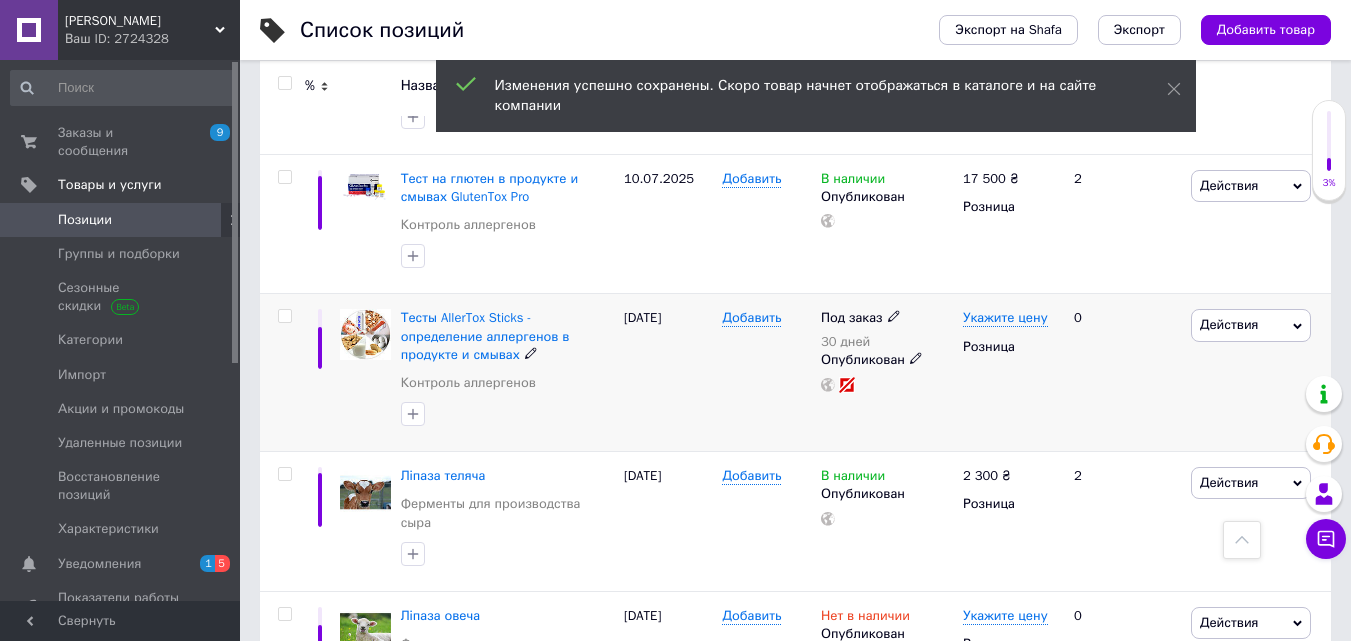 scroll, scrollTop: 1881, scrollLeft: 0, axis: vertical 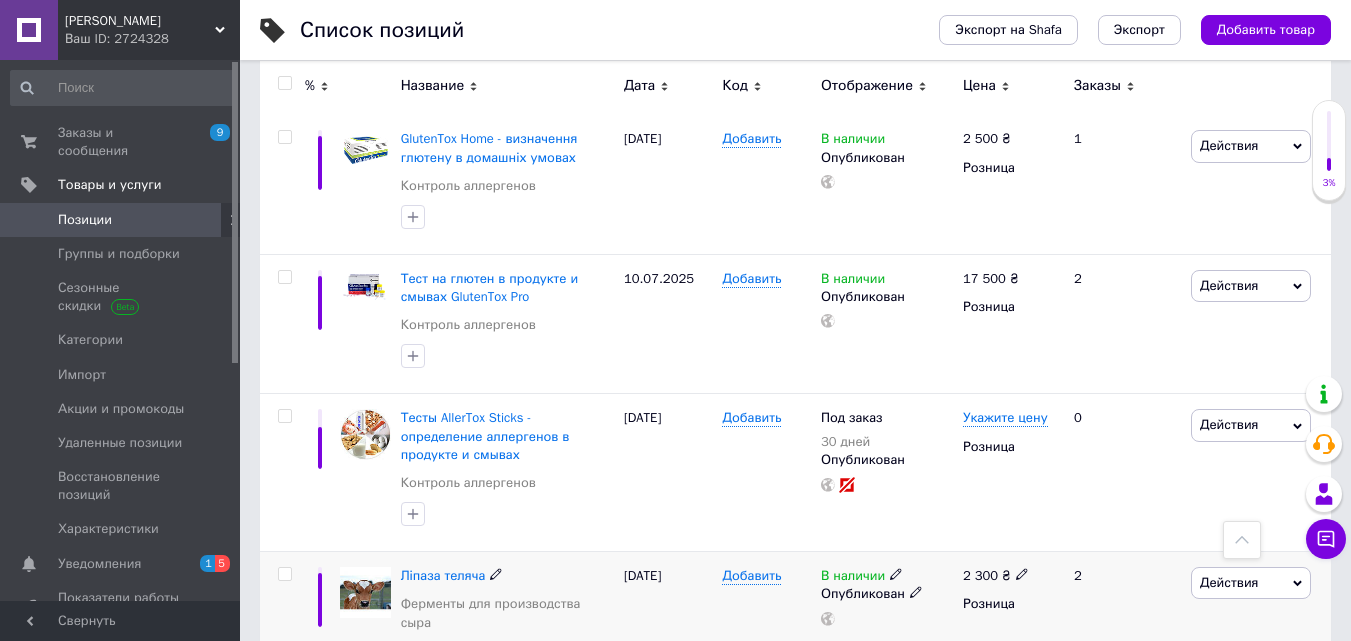 click 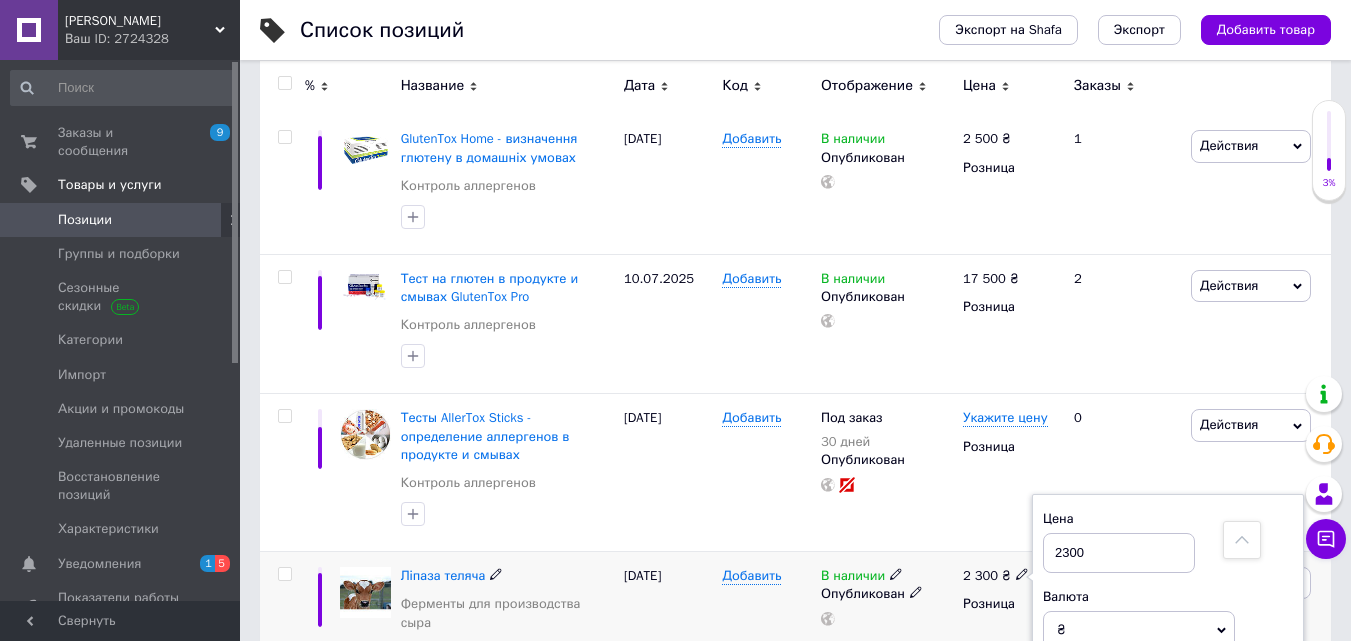 drag, startPoint x: 1099, startPoint y: 405, endPoint x: 1065, endPoint y: 403, distance: 34.058773 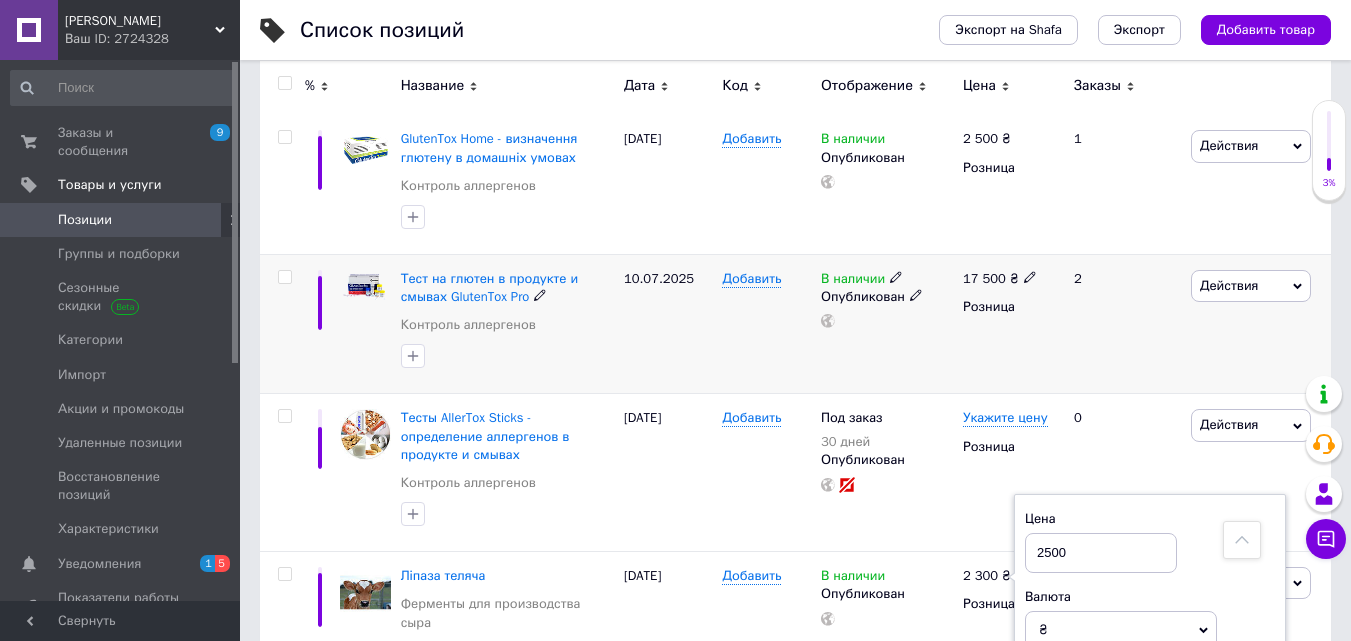 type on "2500" 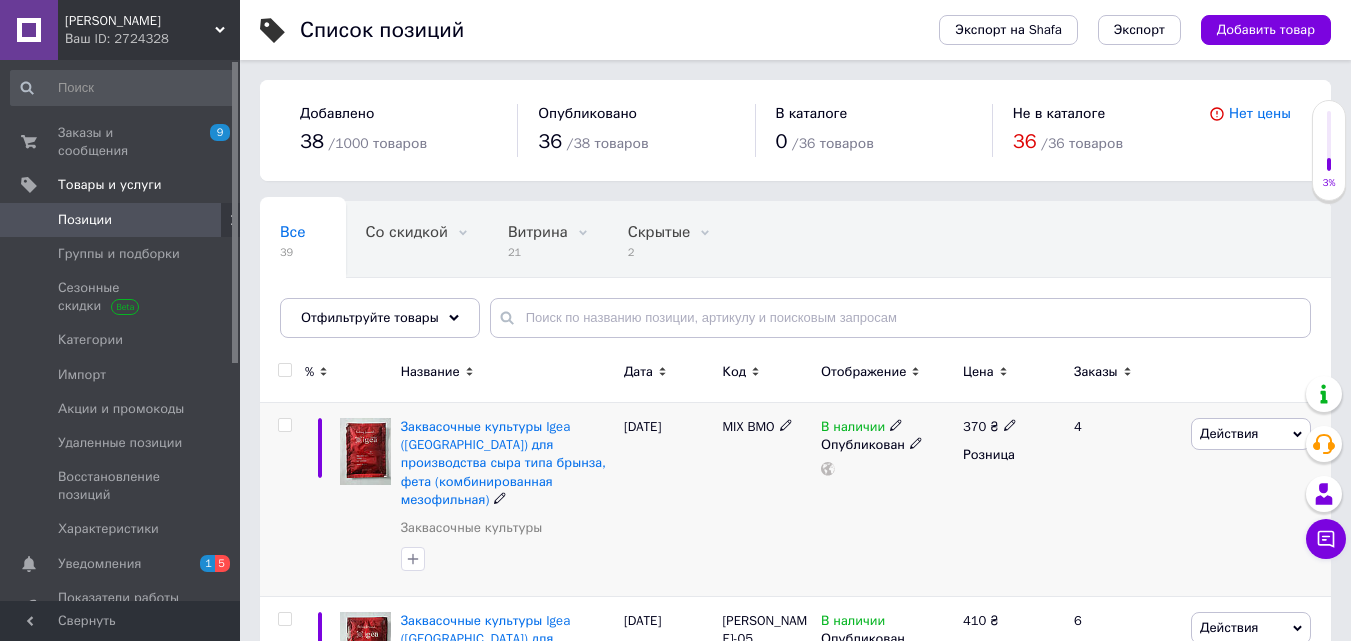 scroll, scrollTop: 100, scrollLeft: 0, axis: vertical 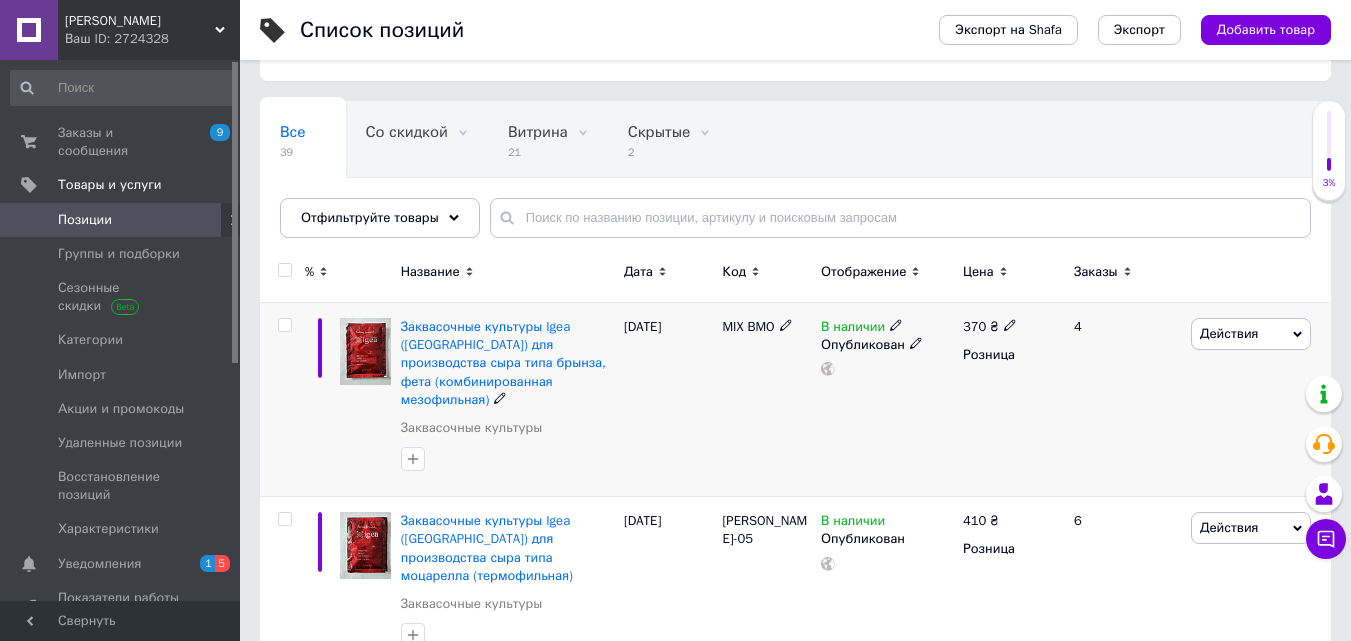 click 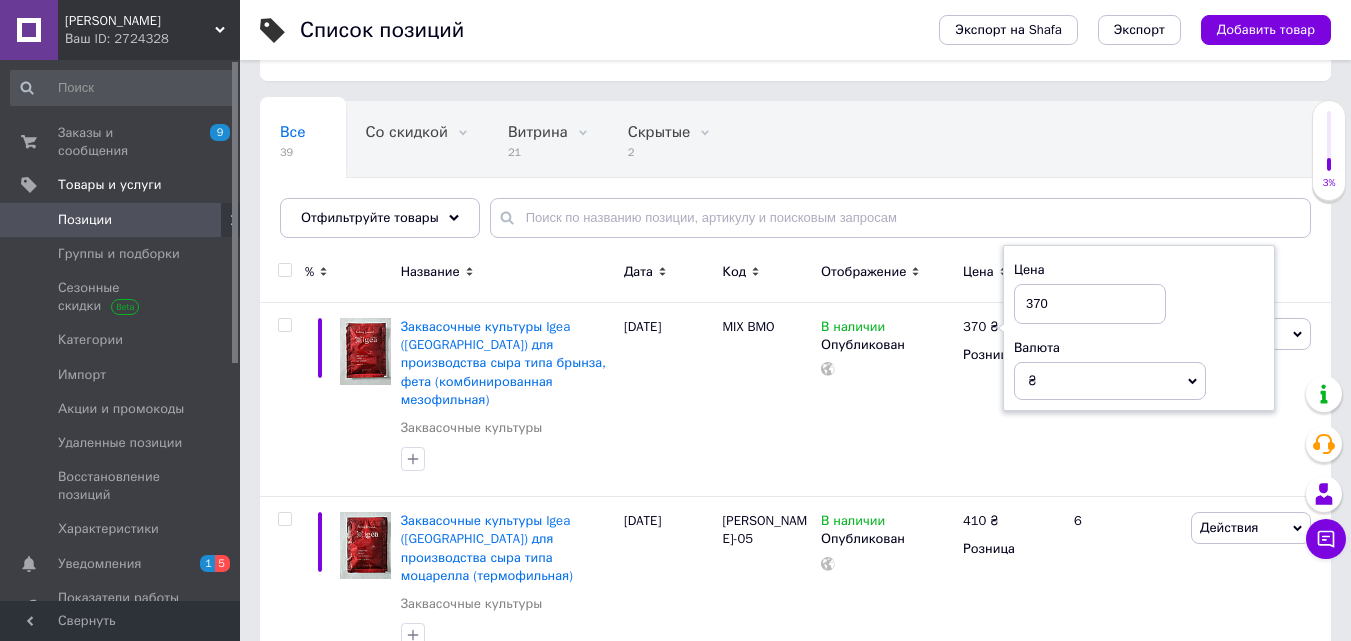 drag, startPoint x: 1078, startPoint y: 300, endPoint x: 988, endPoint y: 293, distance: 90.27181 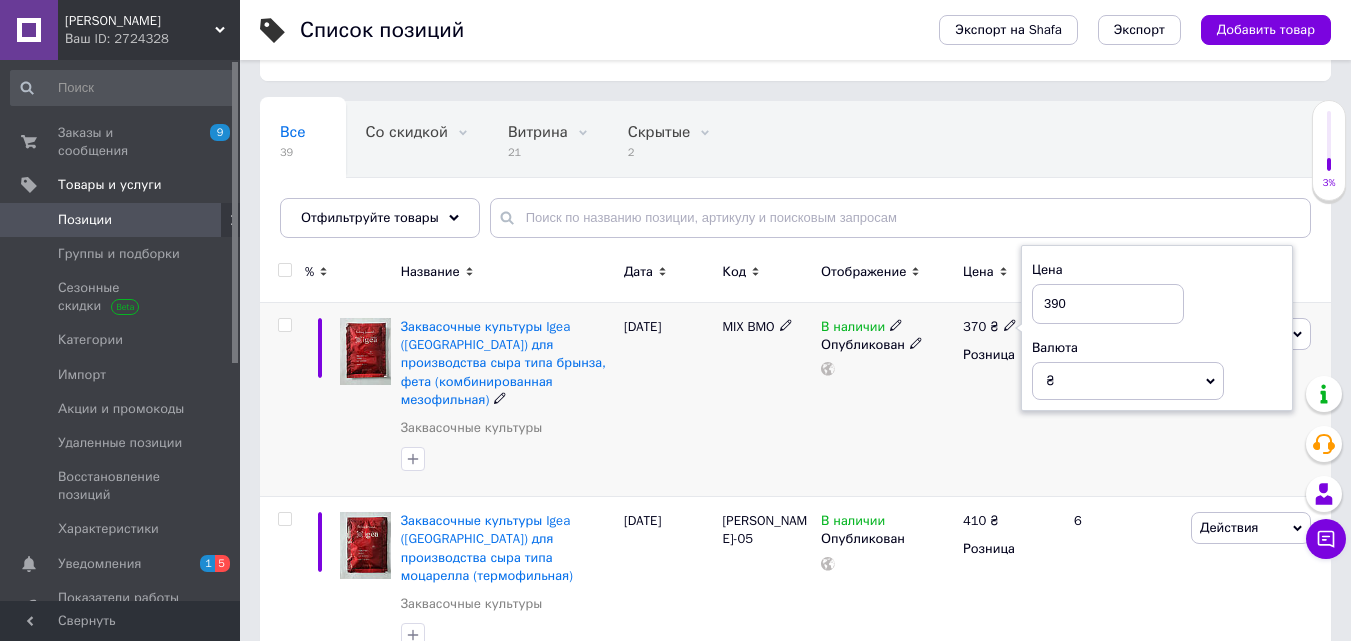 type on "390" 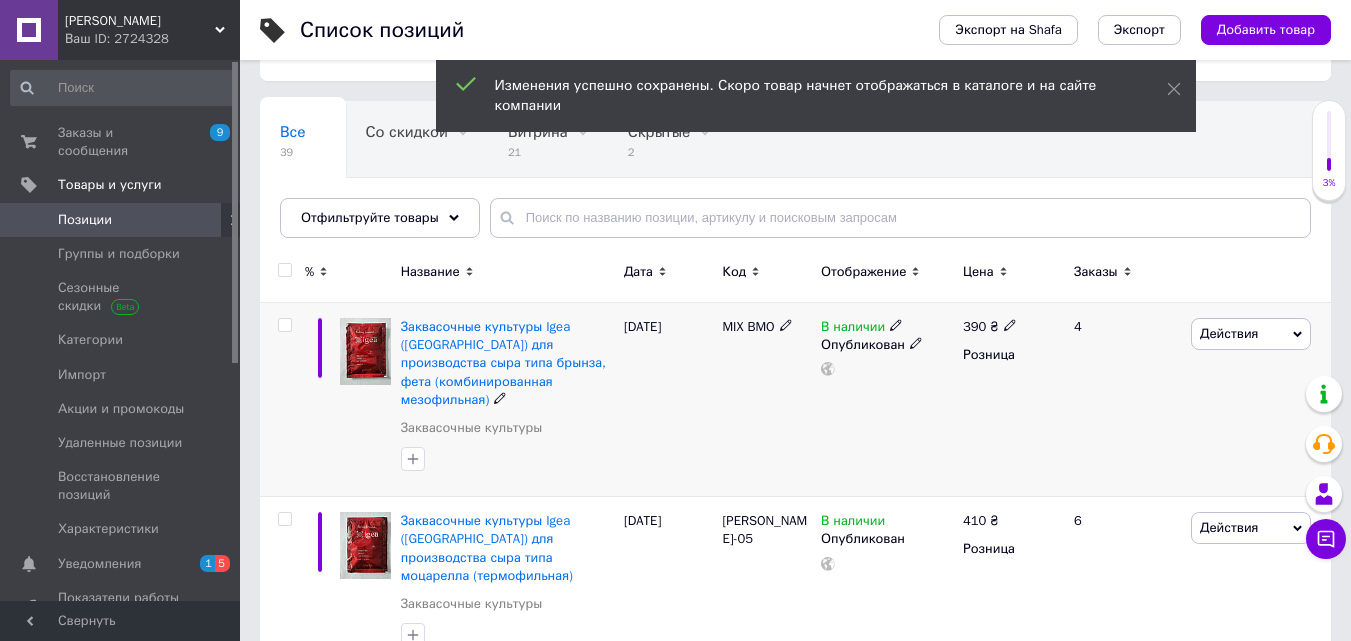 scroll, scrollTop: 200, scrollLeft: 0, axis: vertical 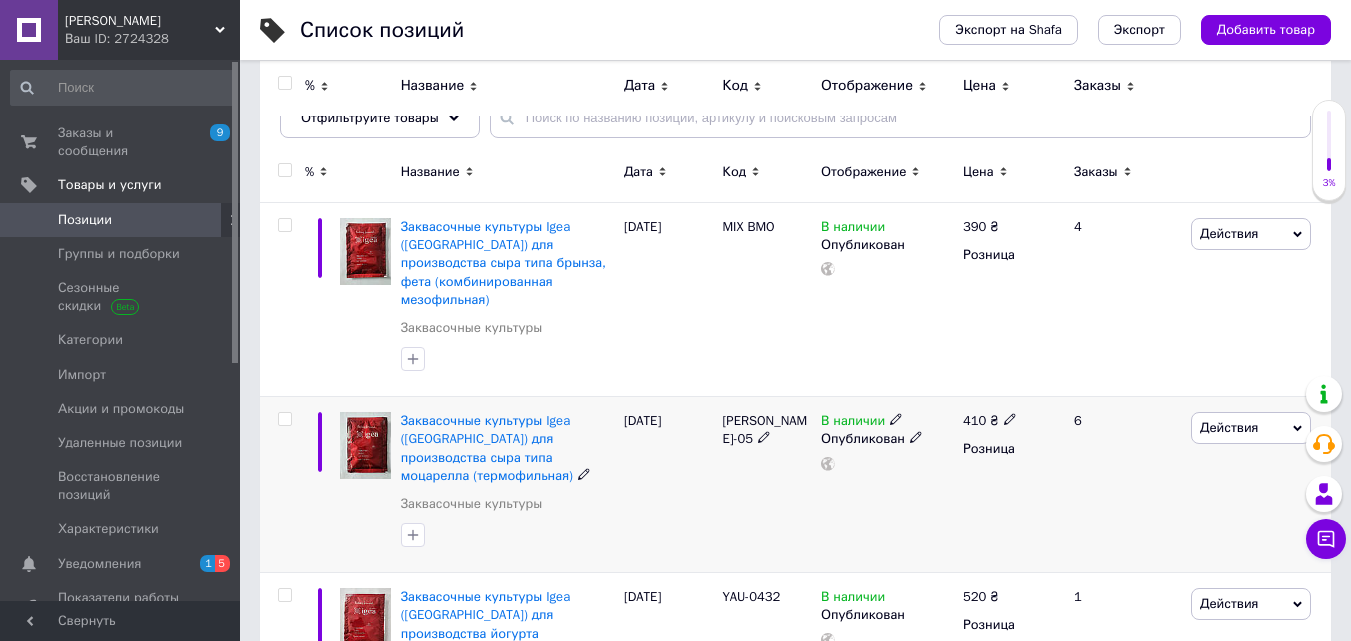 click 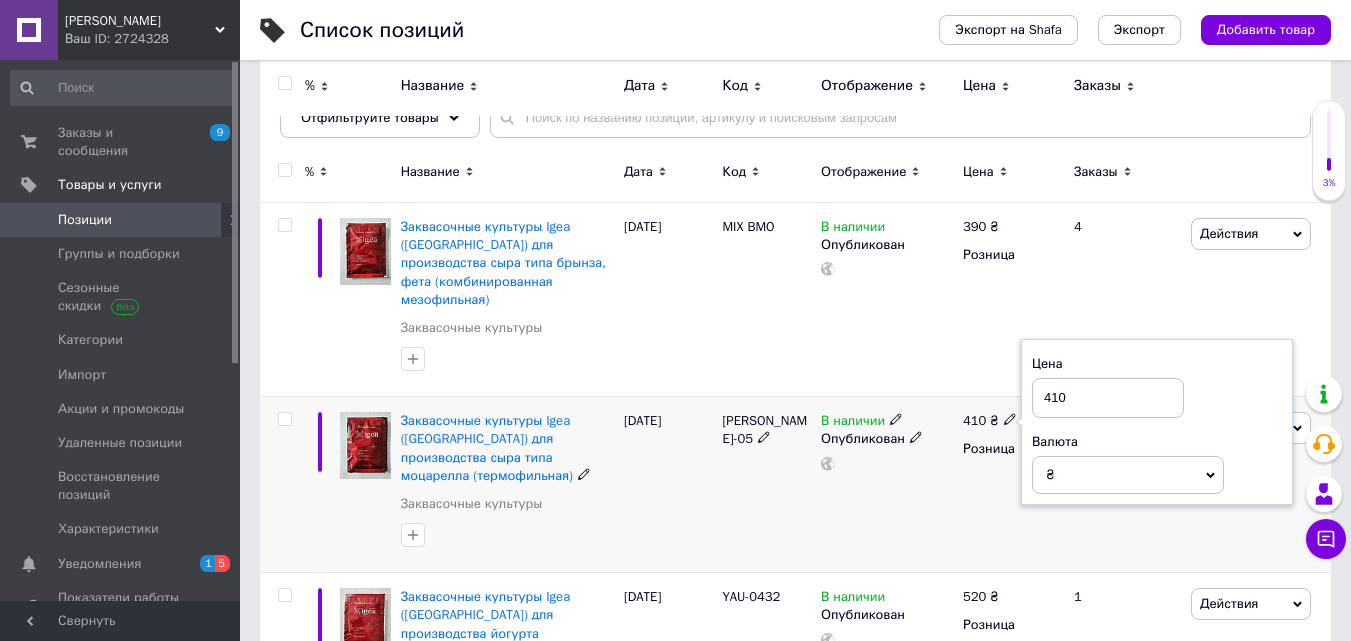 drag, startPoint x: 1068, startPoint y: 375, endPoint x: 1052, endPoint y: 376, distance: 16.03122 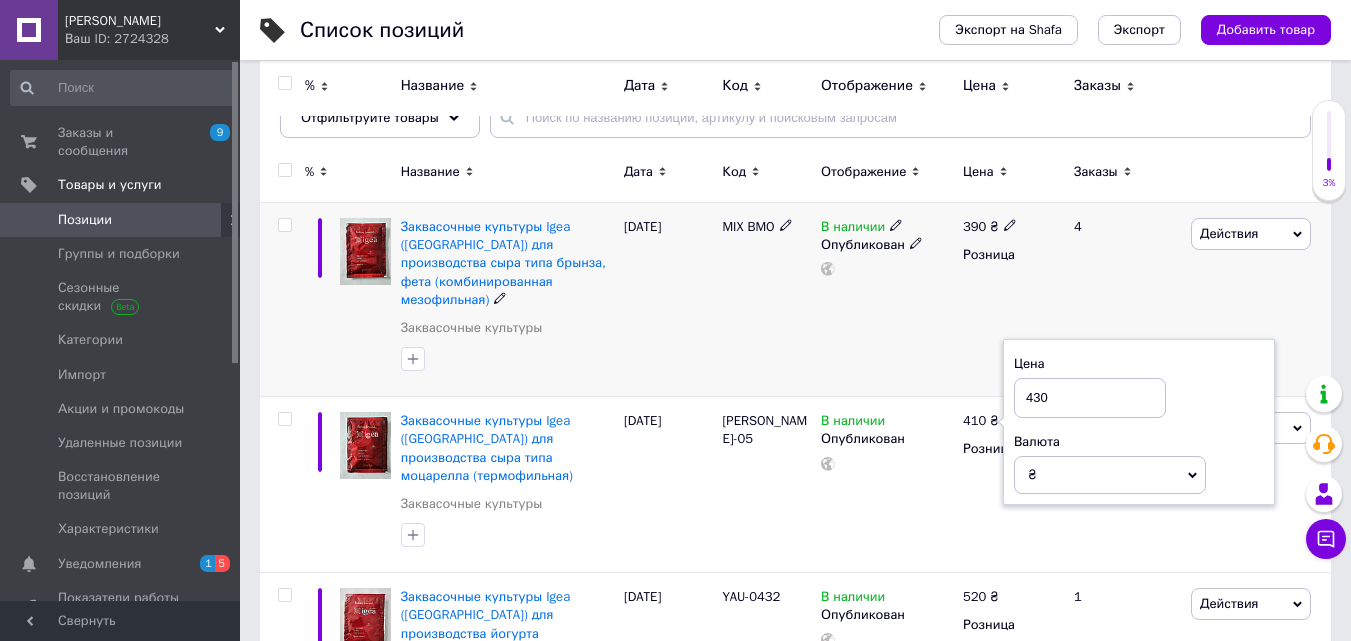 type on "430" 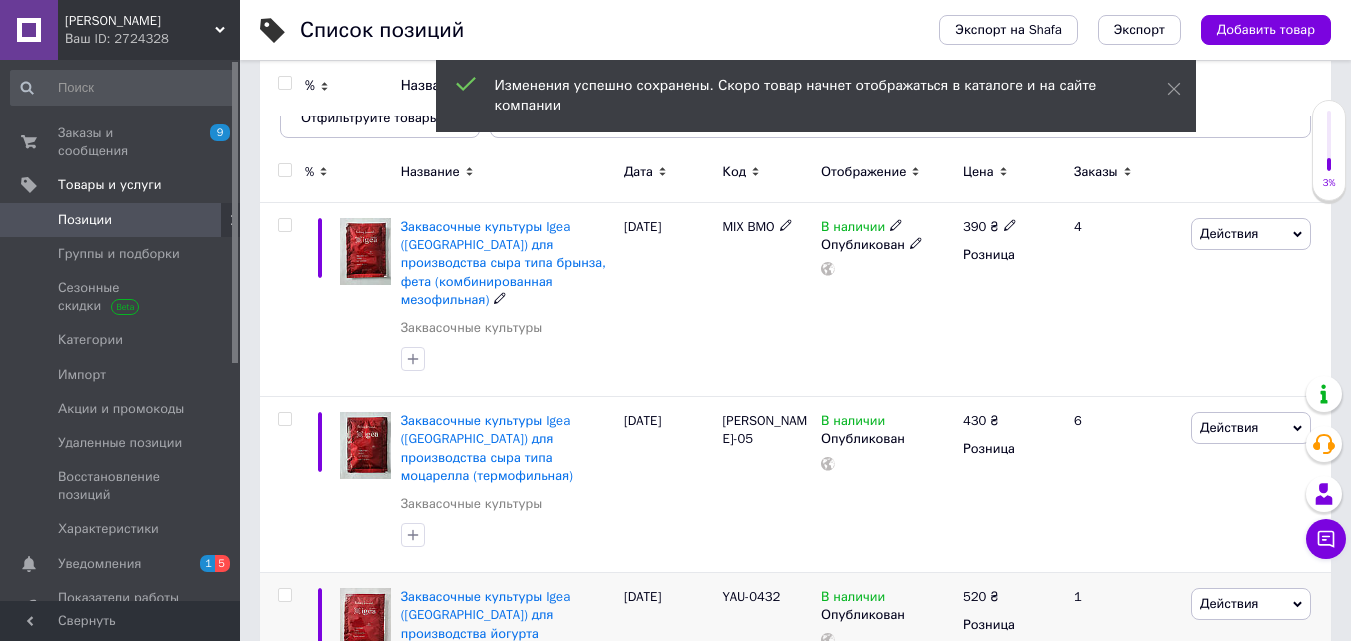 scroll, scrollTop: 400, scrollLeft: 0, axis: vertical 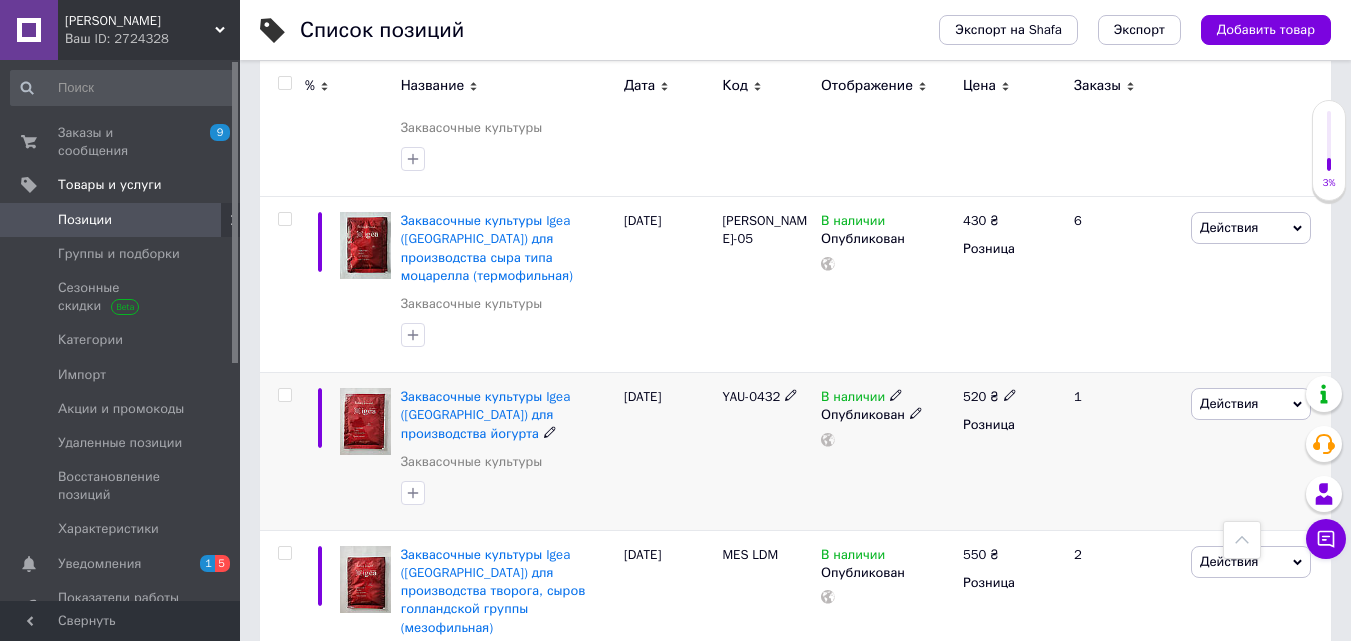 click 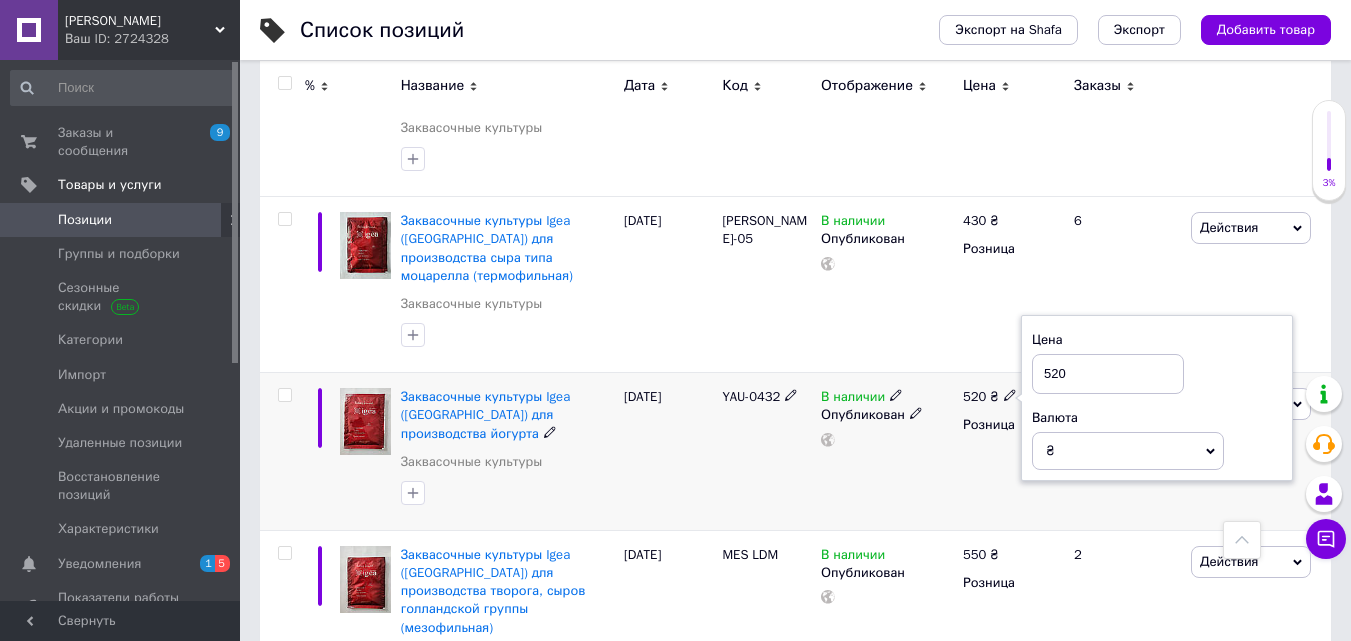 drag, startPoint x: 1084, startPoint y: 338, endPoint x: 1032, endPoint y: 331, distance: 52.46904 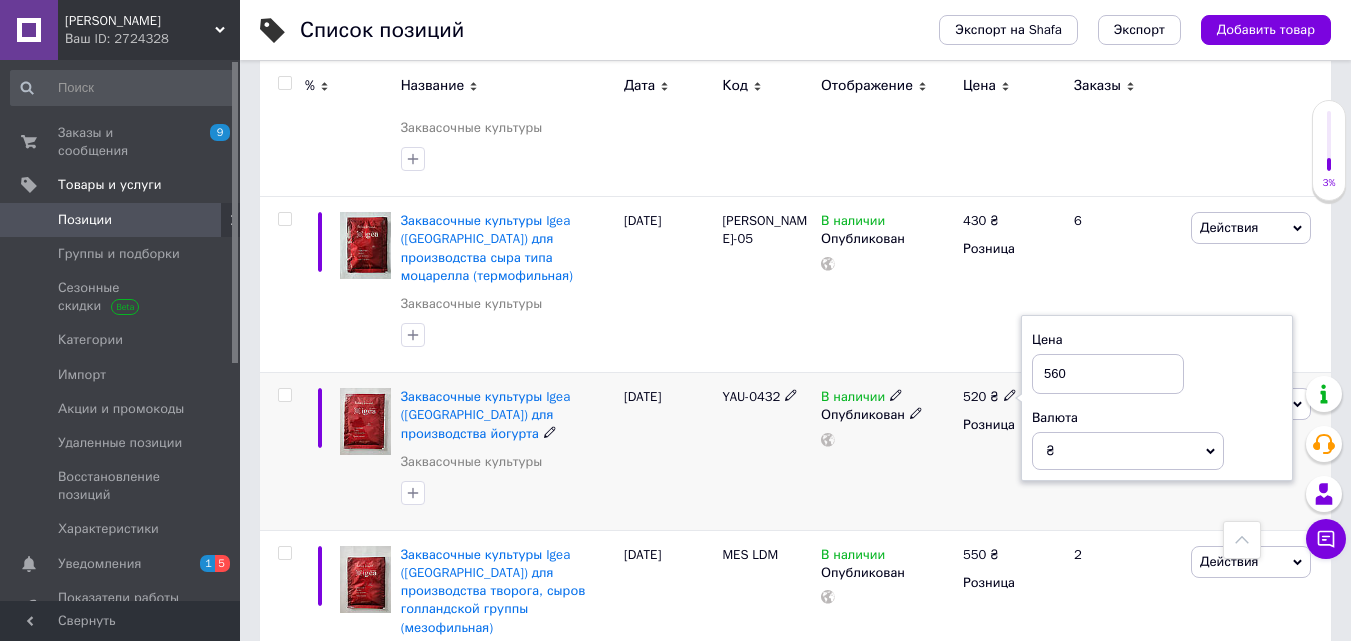 type on "560" 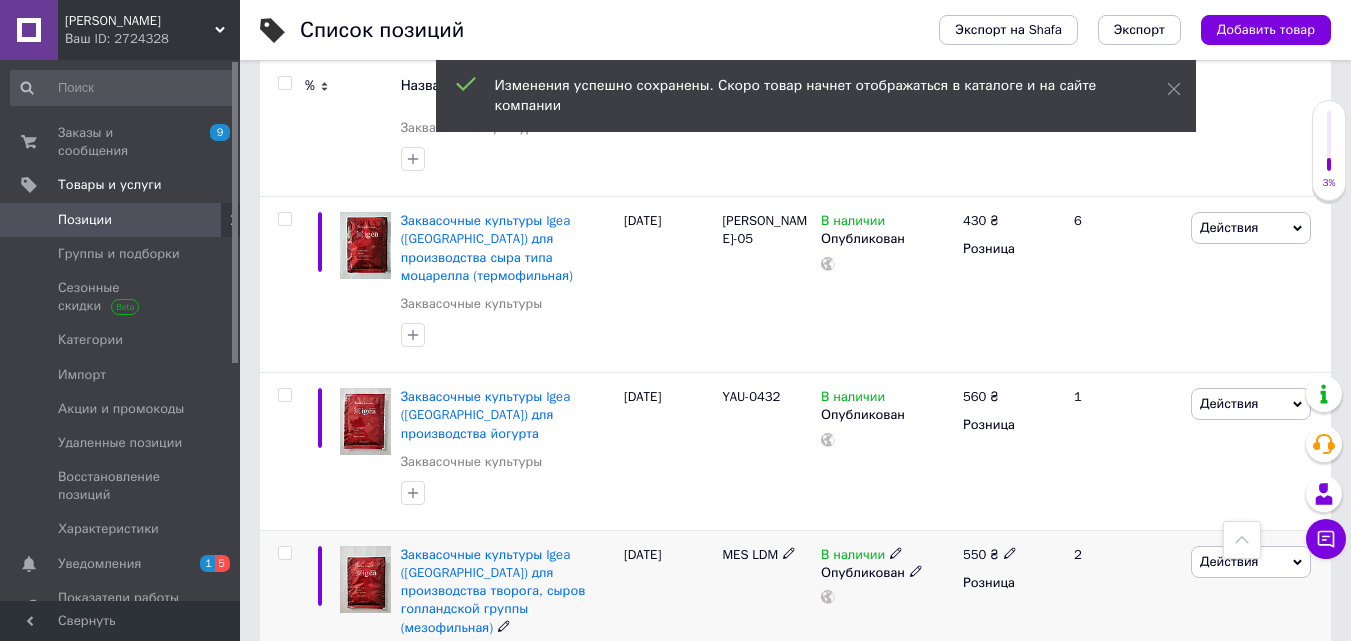 scroll, scrollTop: 500, scrollLeft: 0, axis: vertical 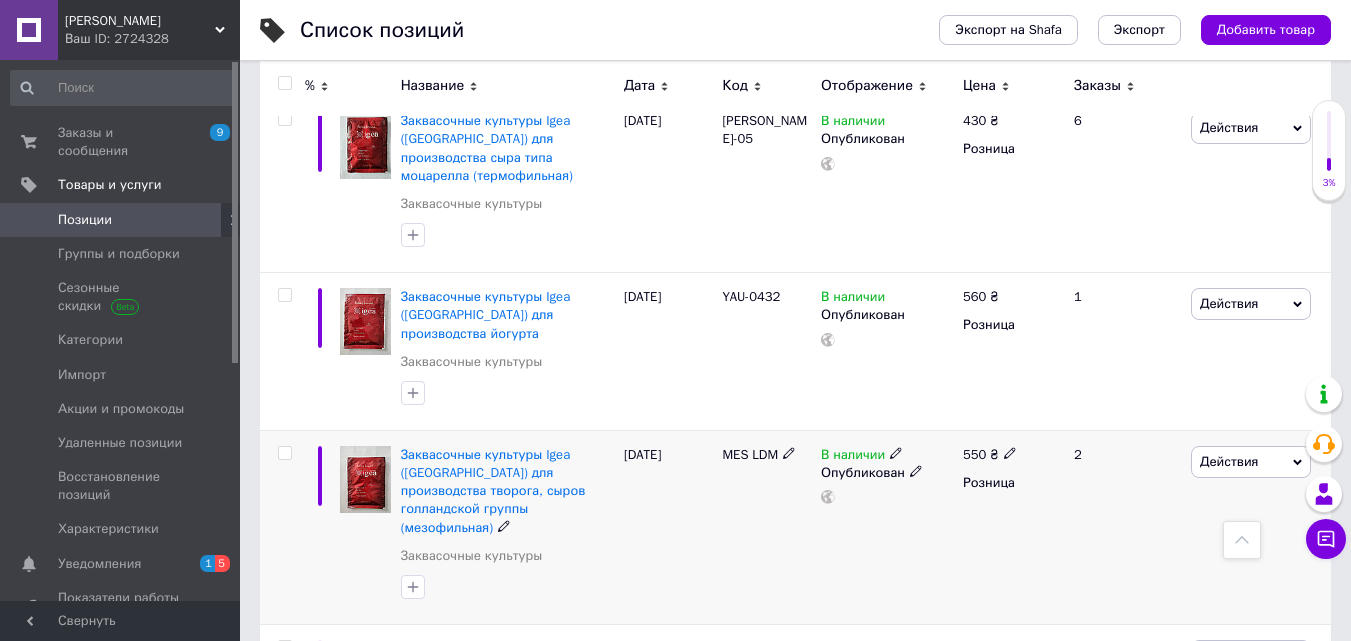 click 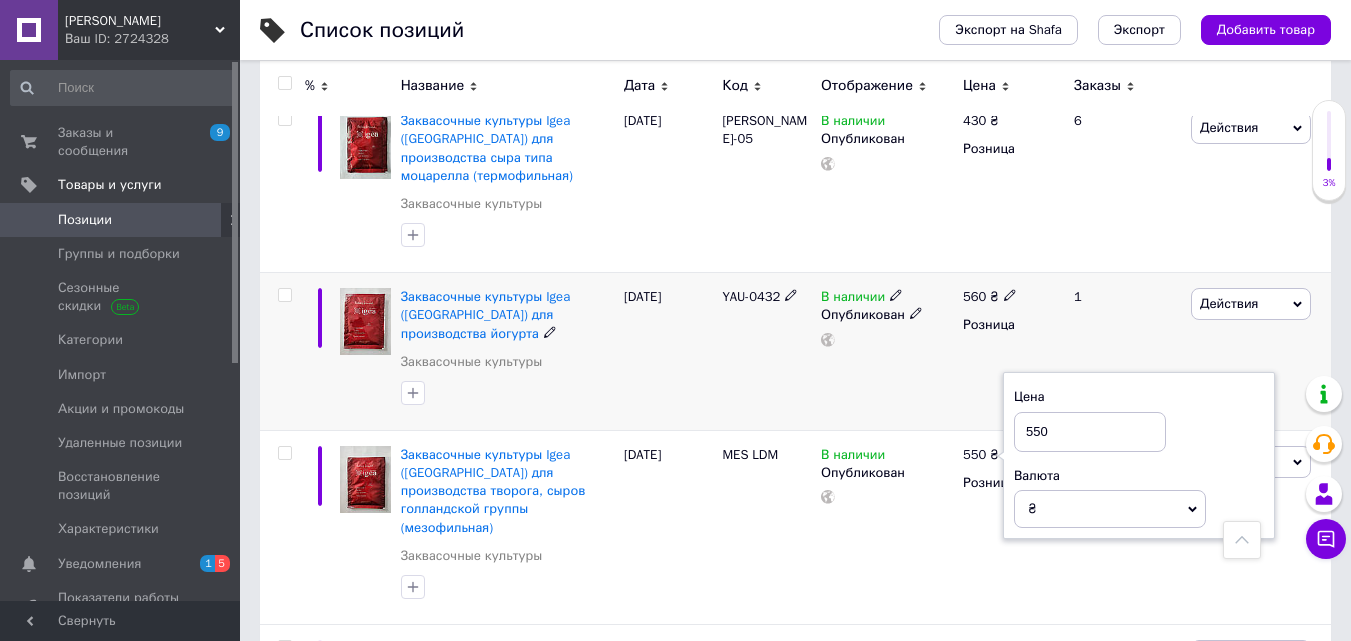 drag, startPoint x: 1084, startPoint y: 373, endPoint x: 968, endPoint y: 363, distance: 116.43024 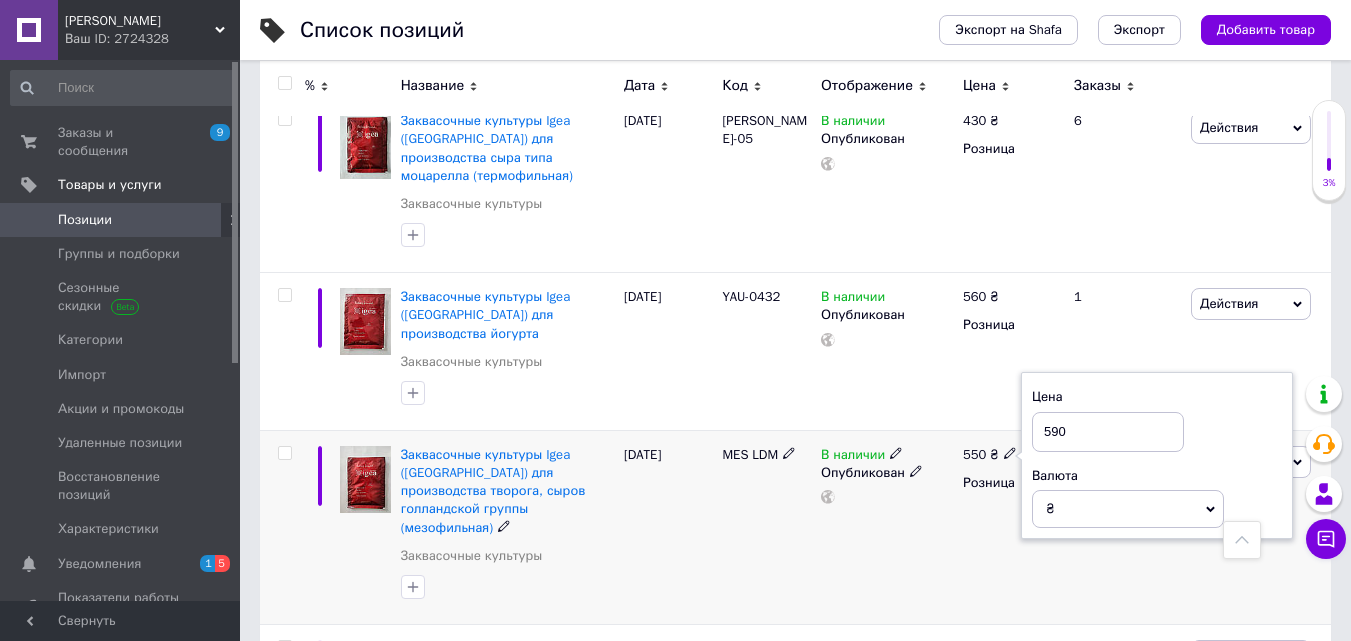 type on "590" 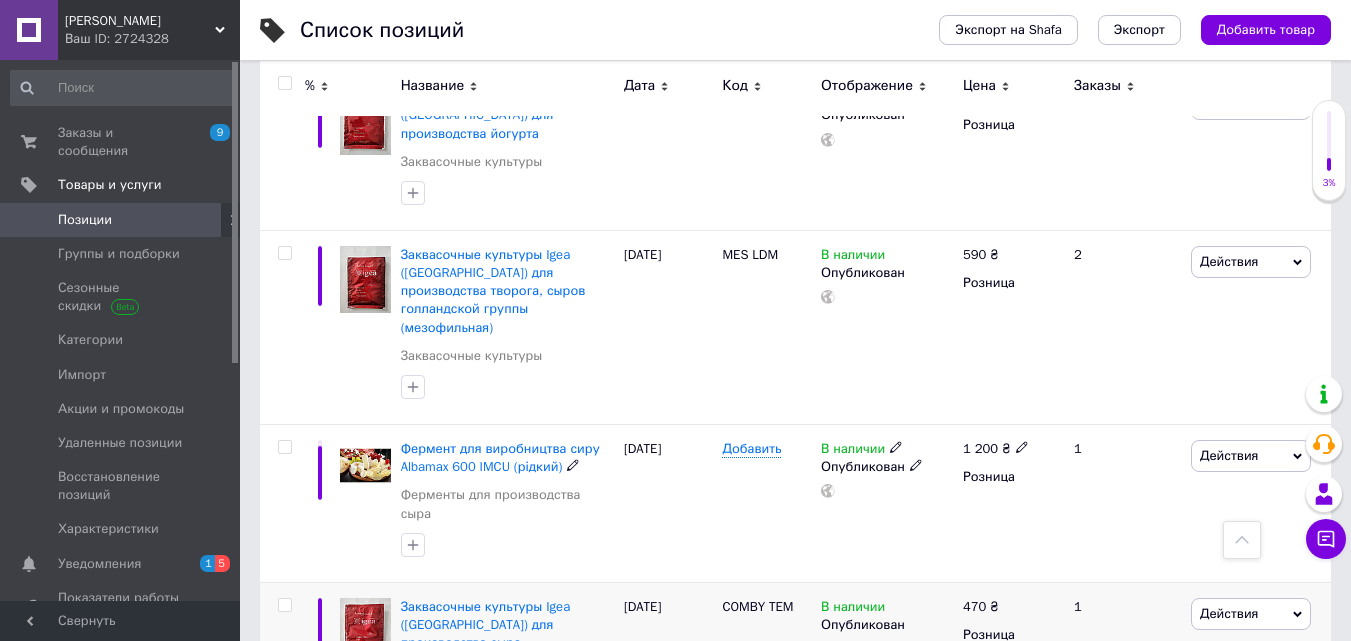 scroll, scrollTop: 800, scrollLeft: 0, axis: vertical 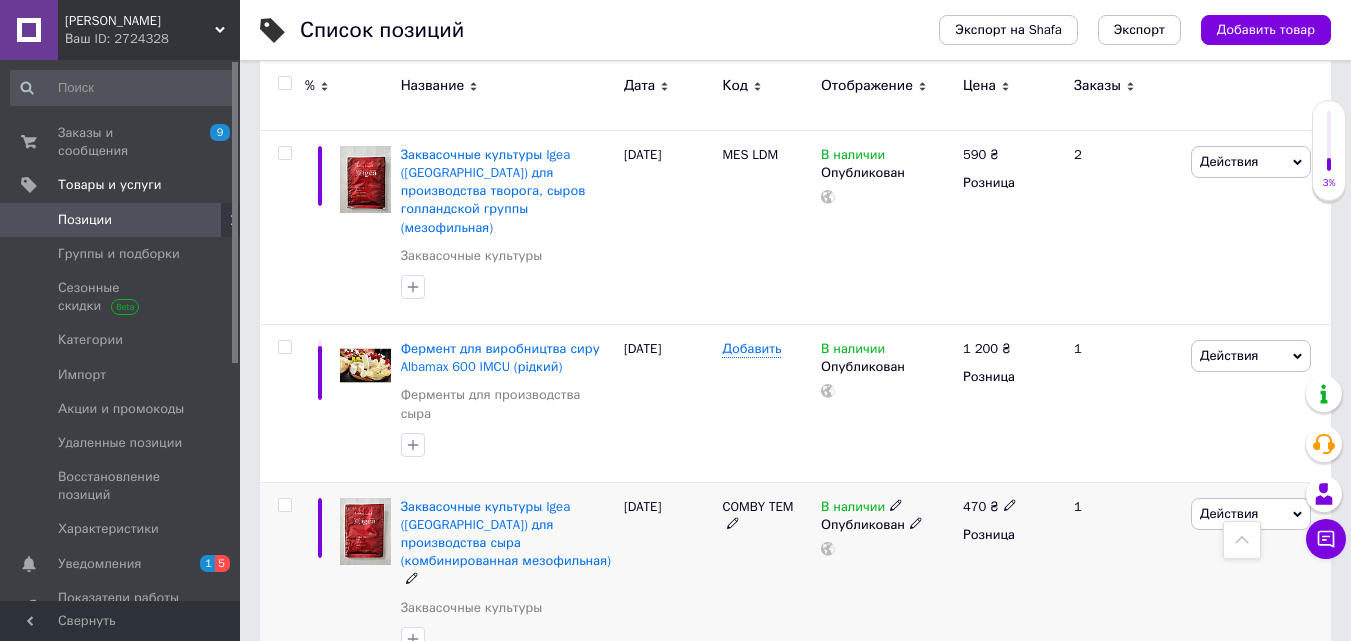 click 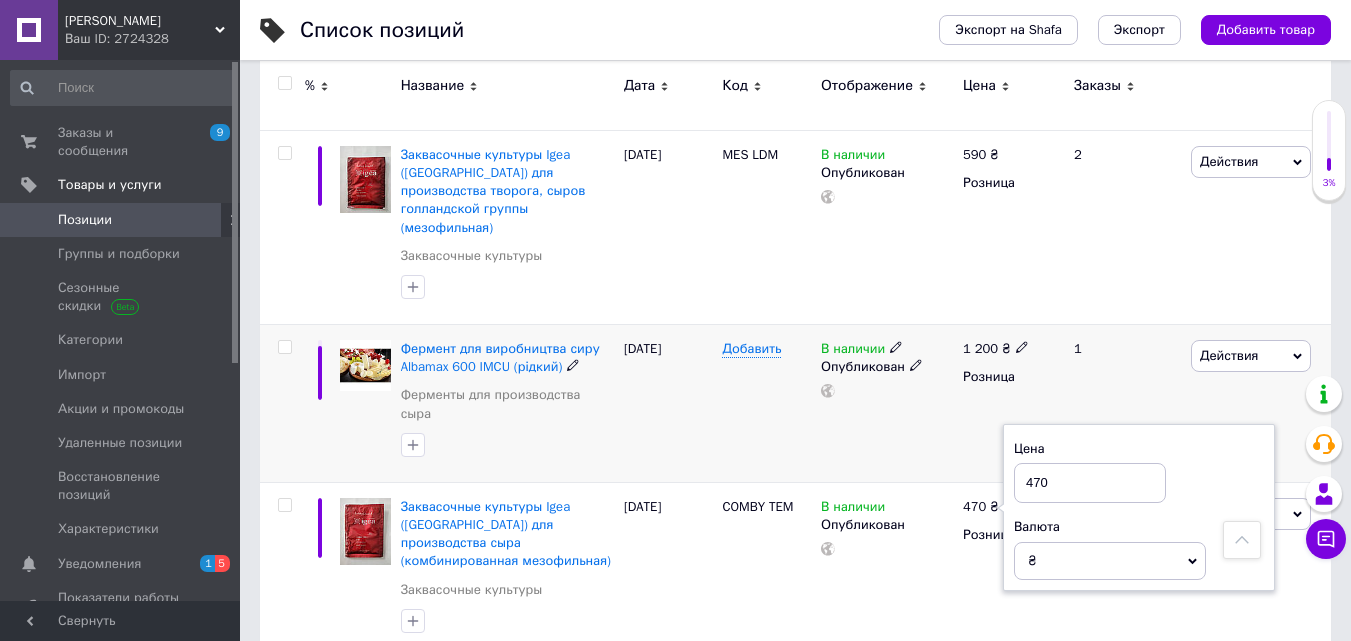 drag, startPoint x: 1085, startPoint y: 390, endPoint x: 995, endPoint y: 389, distance: 90.005554 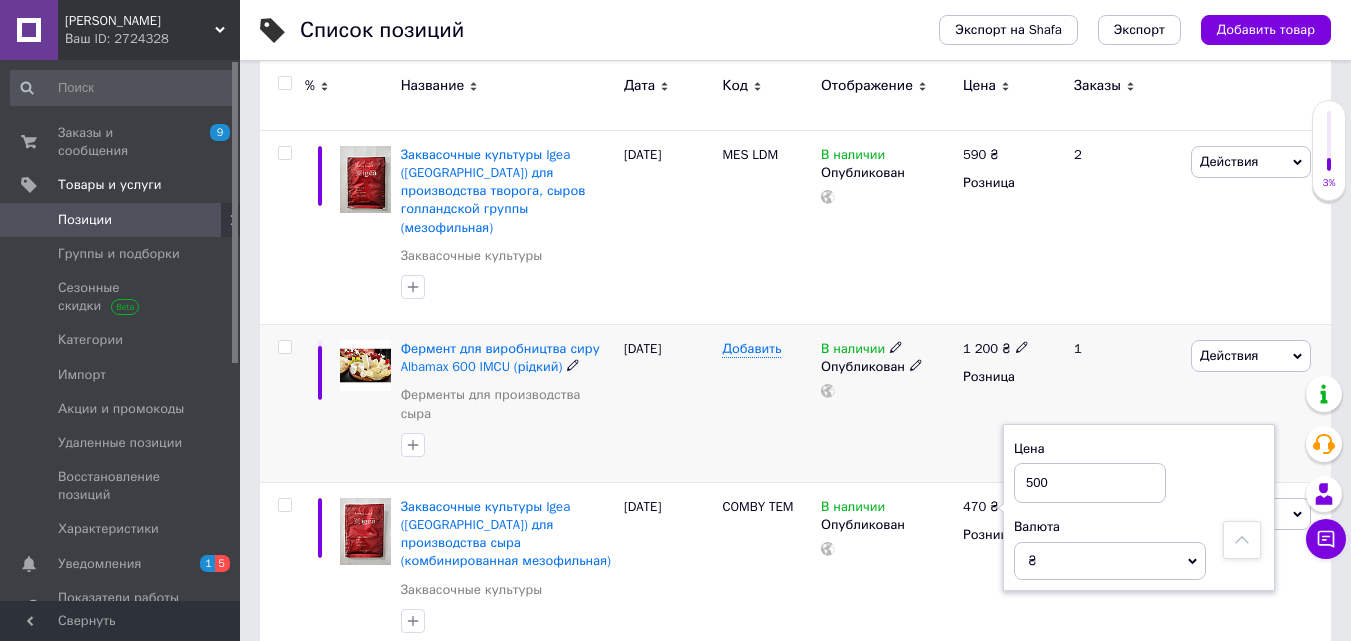 type on "500" 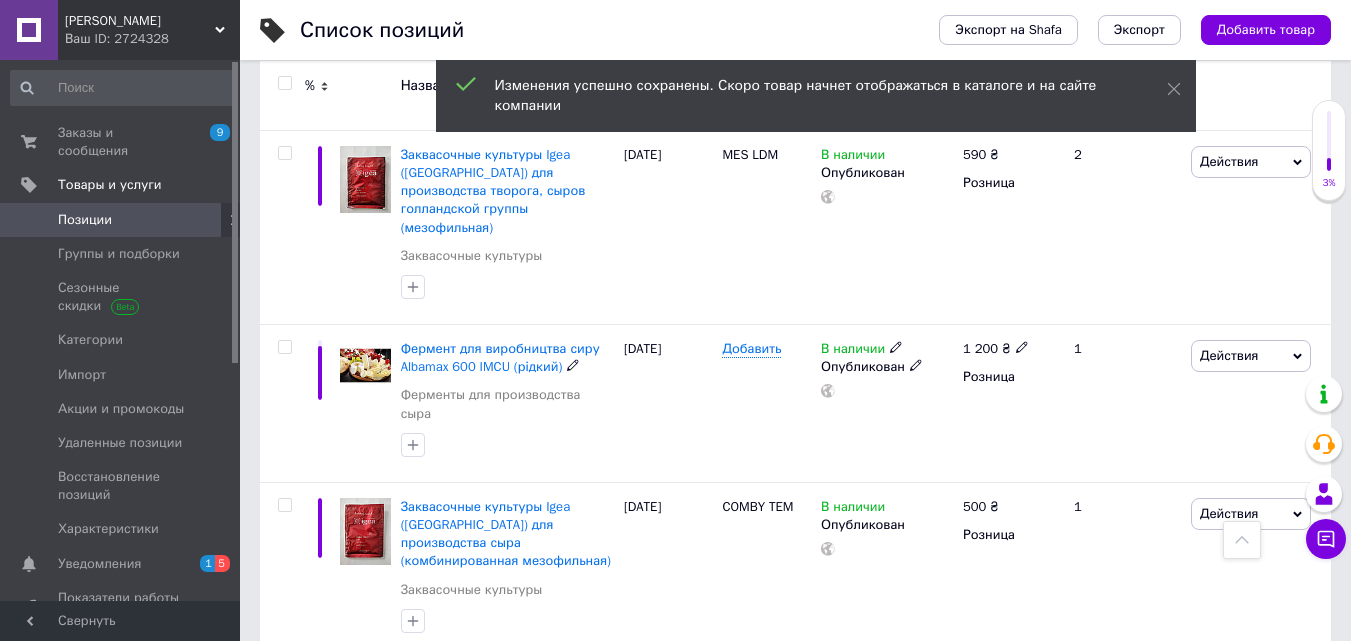 scroll, scrollTop: 1000, scrollLeft: 0, axis: vertical 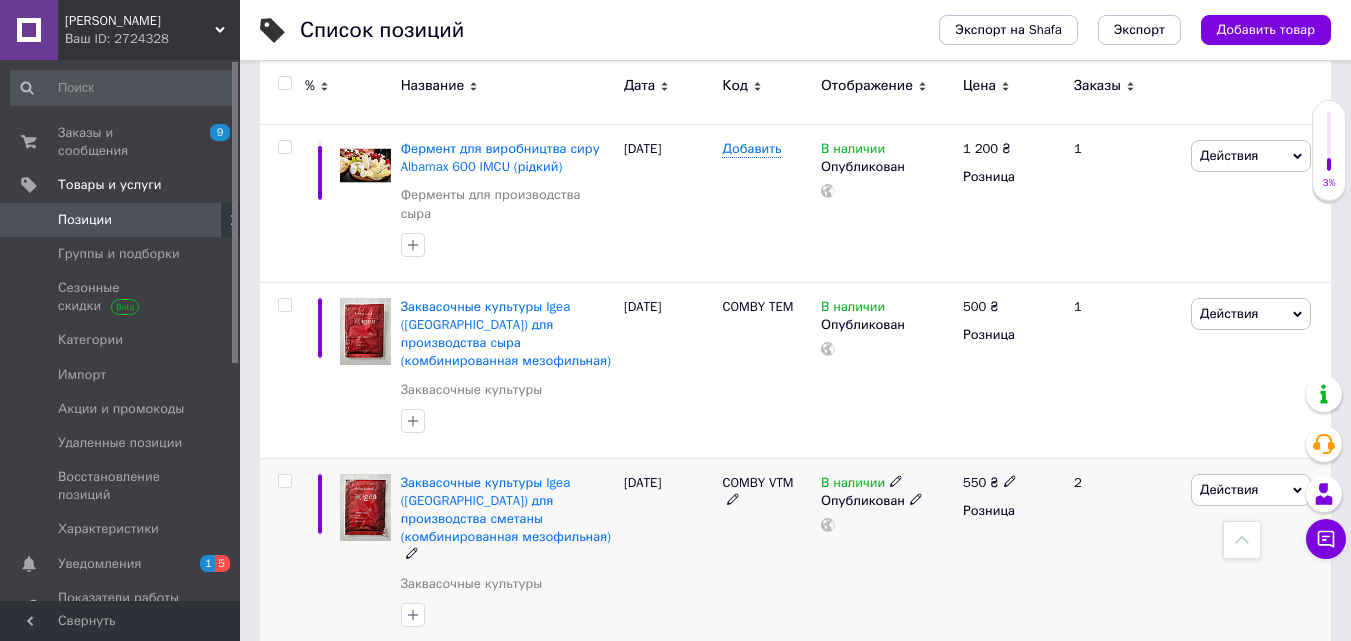 click 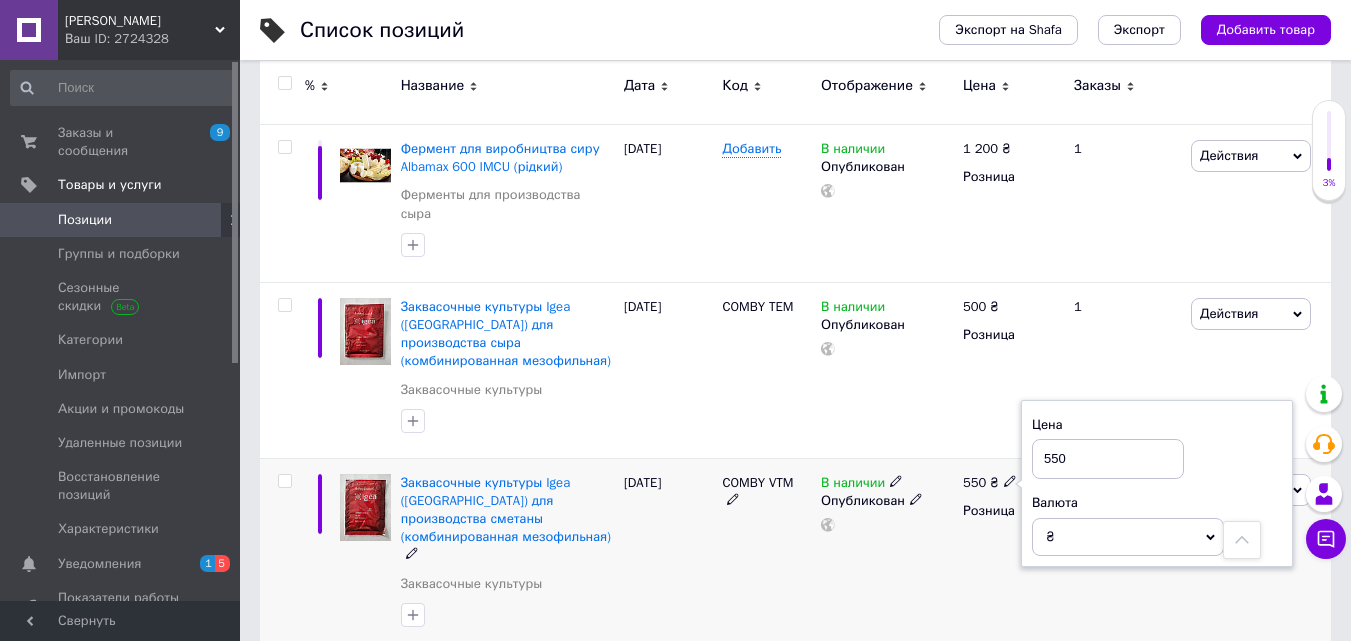 drag, startPoint x: 1072, startPoint y: 343, endPoint x: 1051, endPoint y: 343, distance: 21 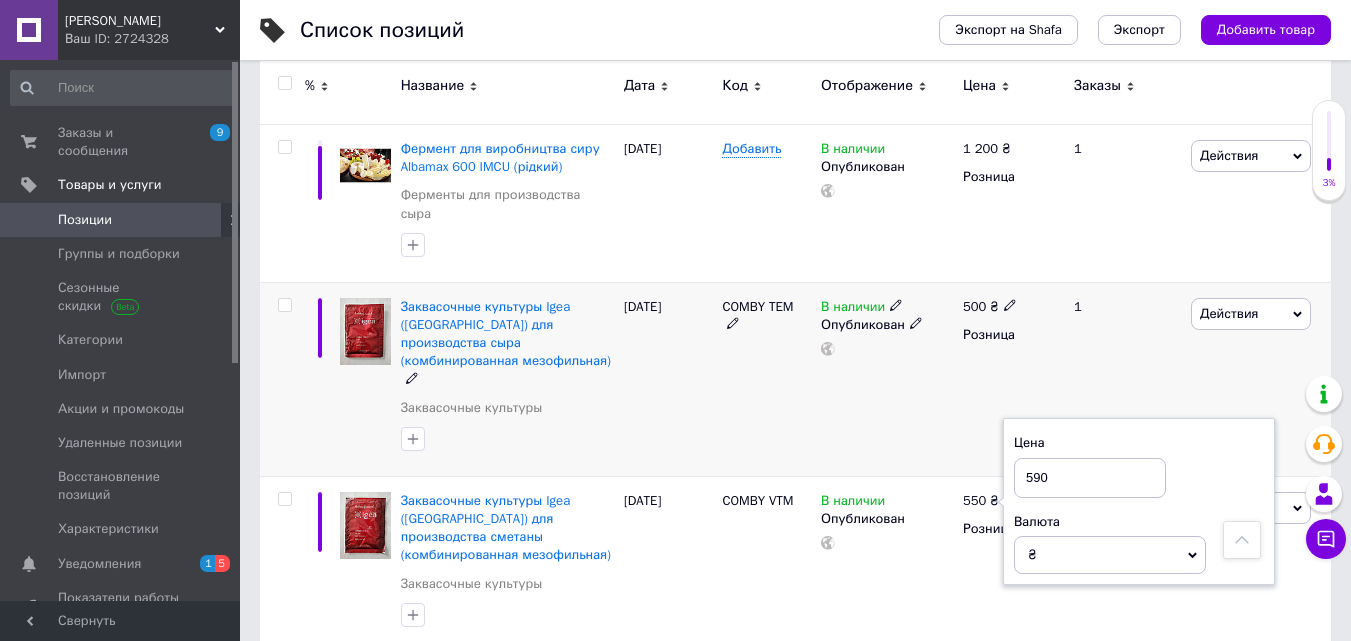 type on "590" 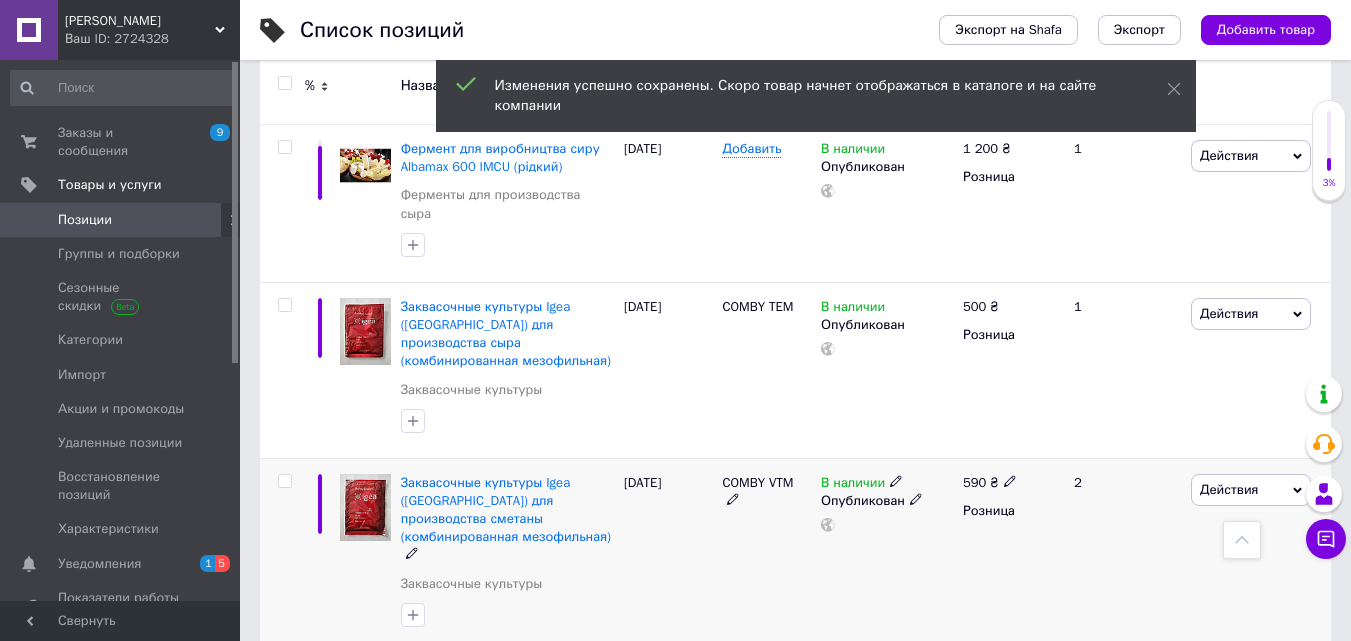 scroll, scrollTop: 1200, scrollLeft: 0, axis: vertical 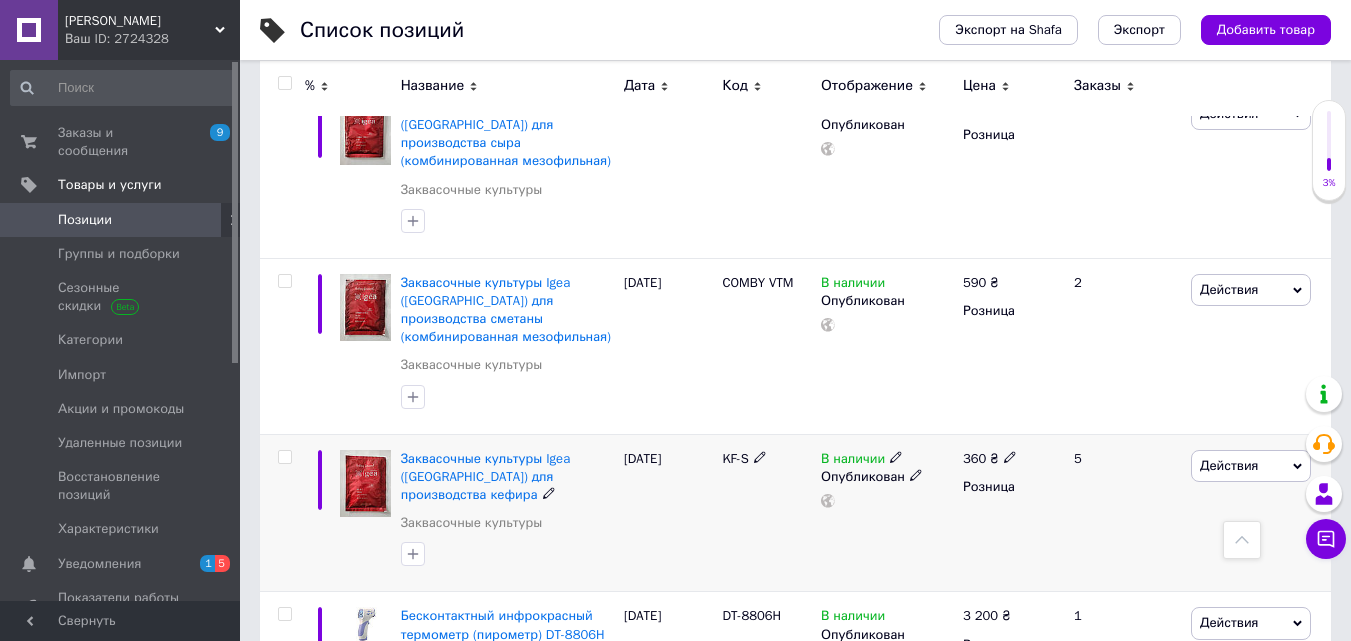 click 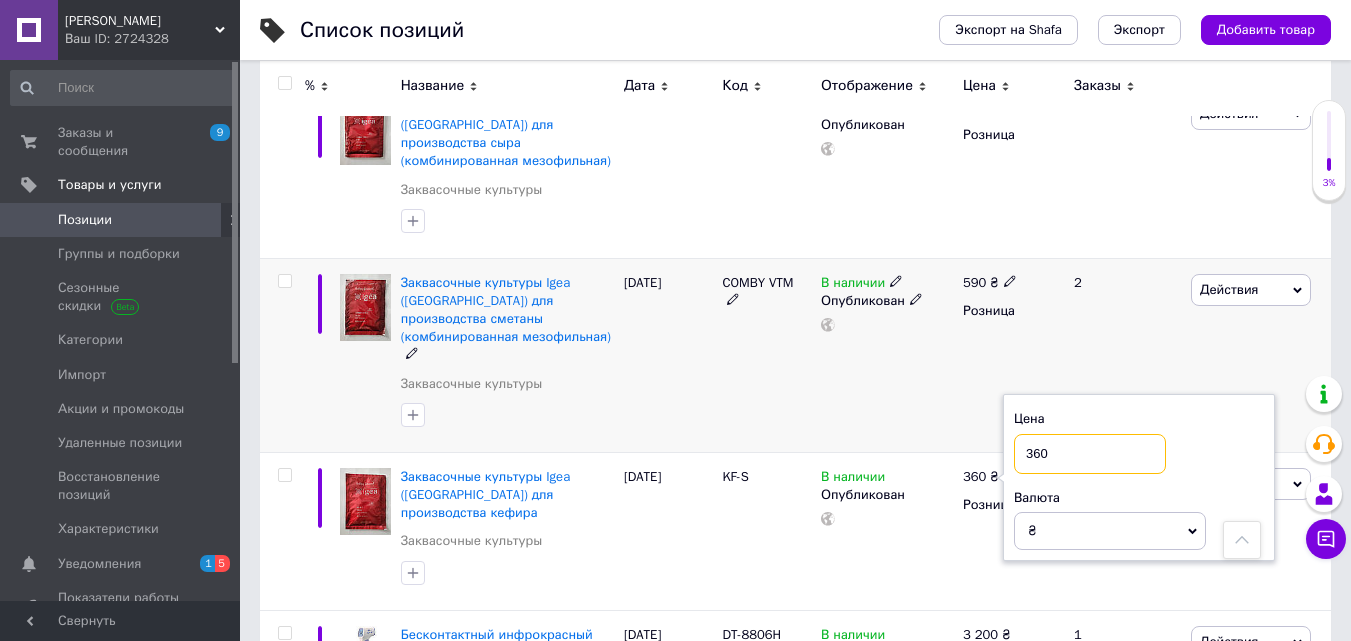 drag, startPoint x: 1068, startPoint y: 327, endPoint x: 976, endPoint y: 323, distance: 92.086914 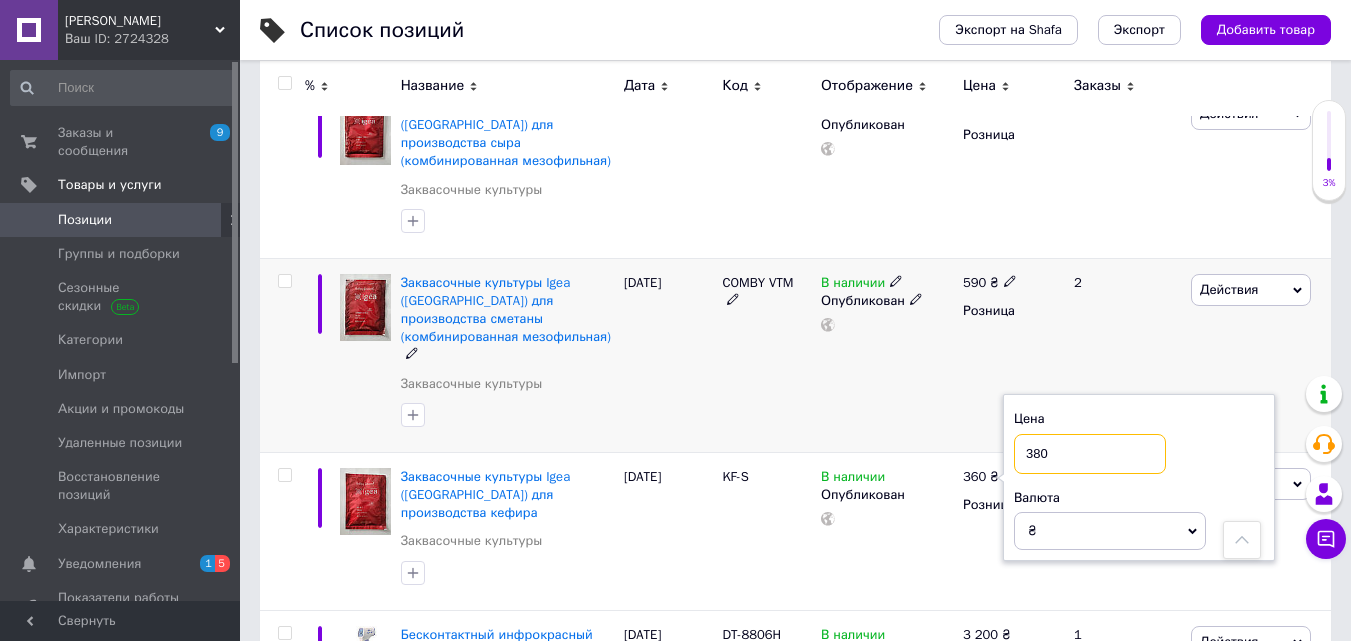 type on "380" 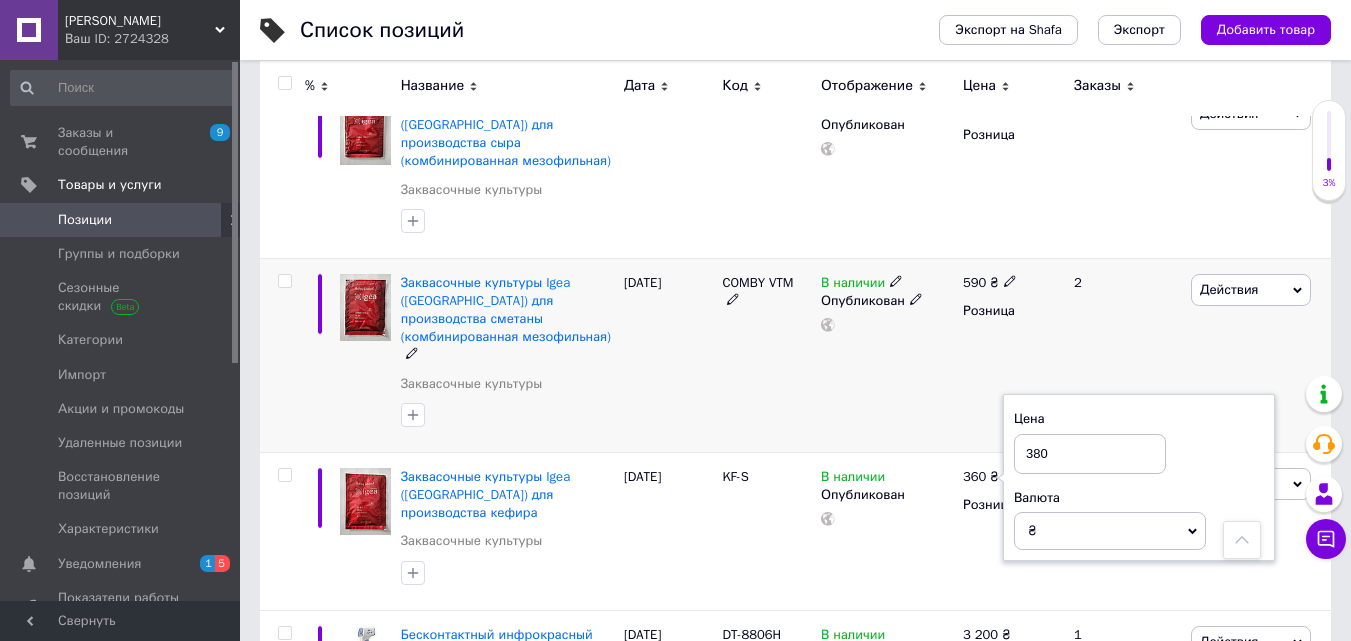 click on "COMBY VTM" at bounding box center (766, 355) 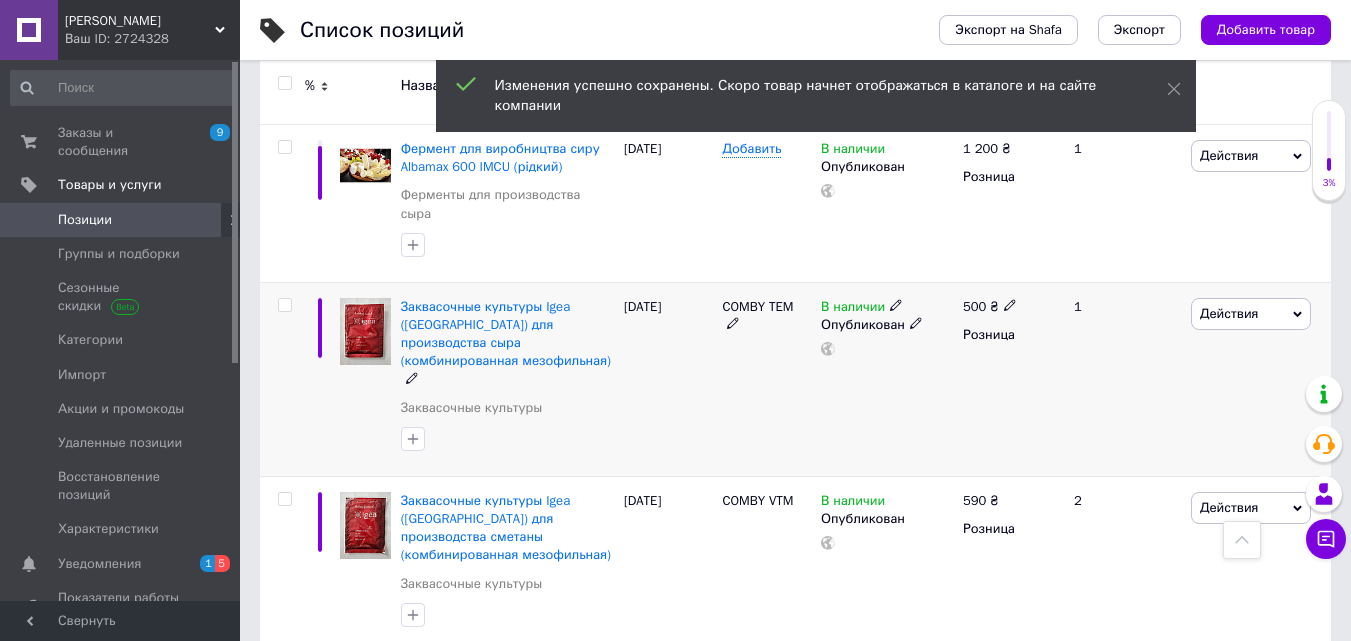 scroll, scrollTop: 900, scrollLeft: 0, axis: vertical 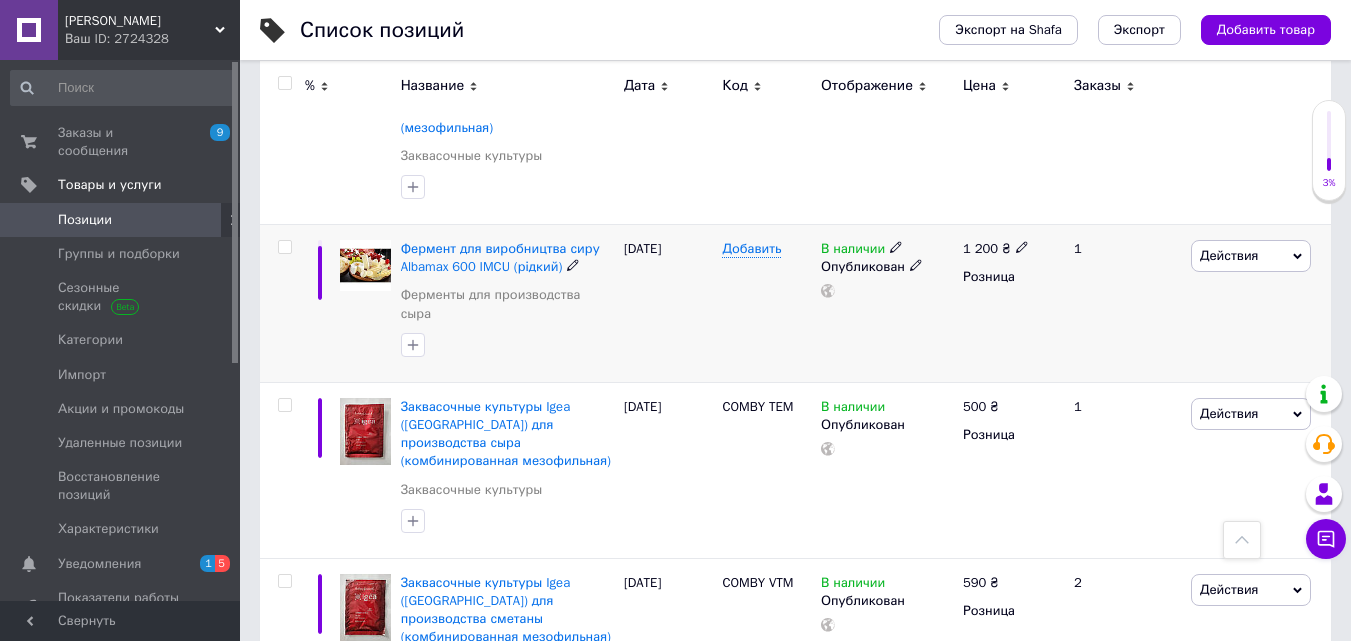 click 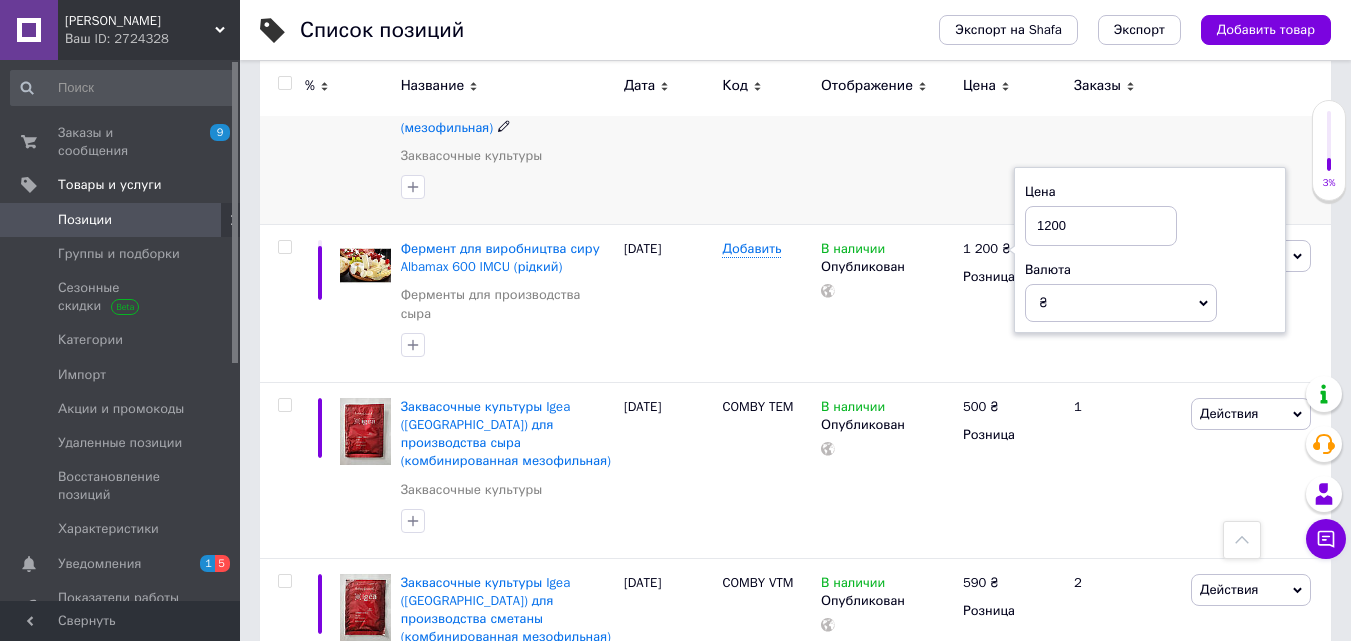 drag, startPoint x: 1084, startPoint y: 157, endPoint x: 1021, endPoint y: 150, distance: 63.387695 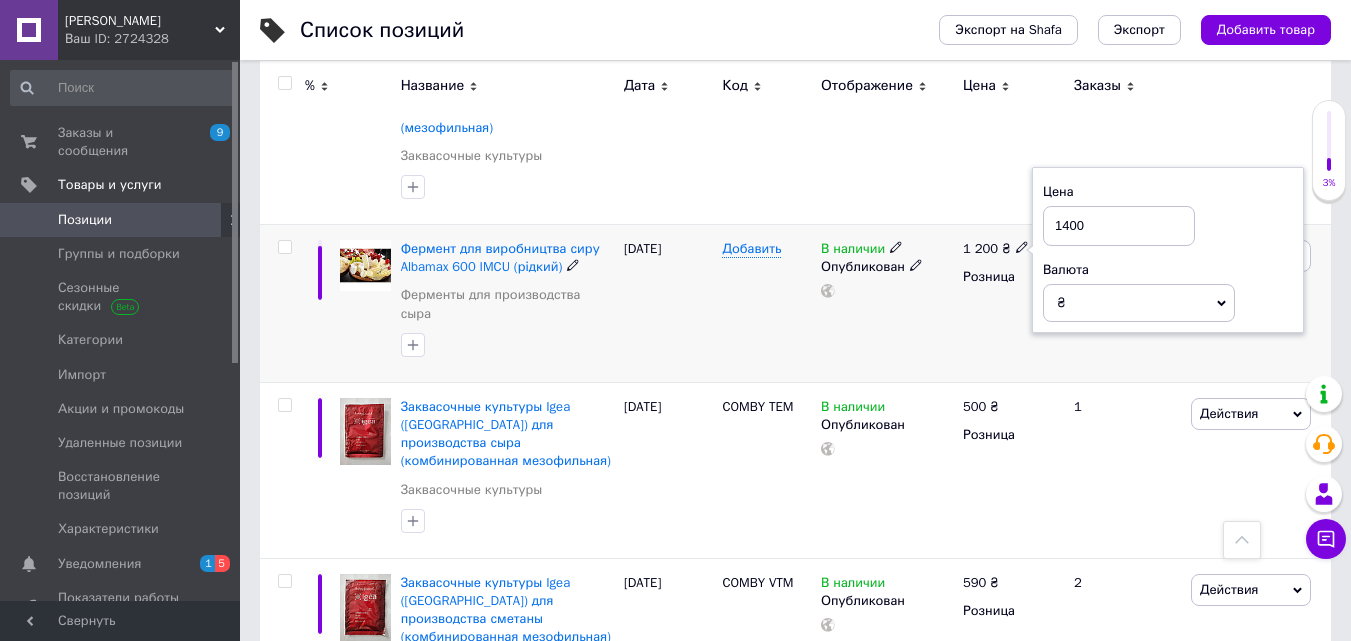type on "1400" 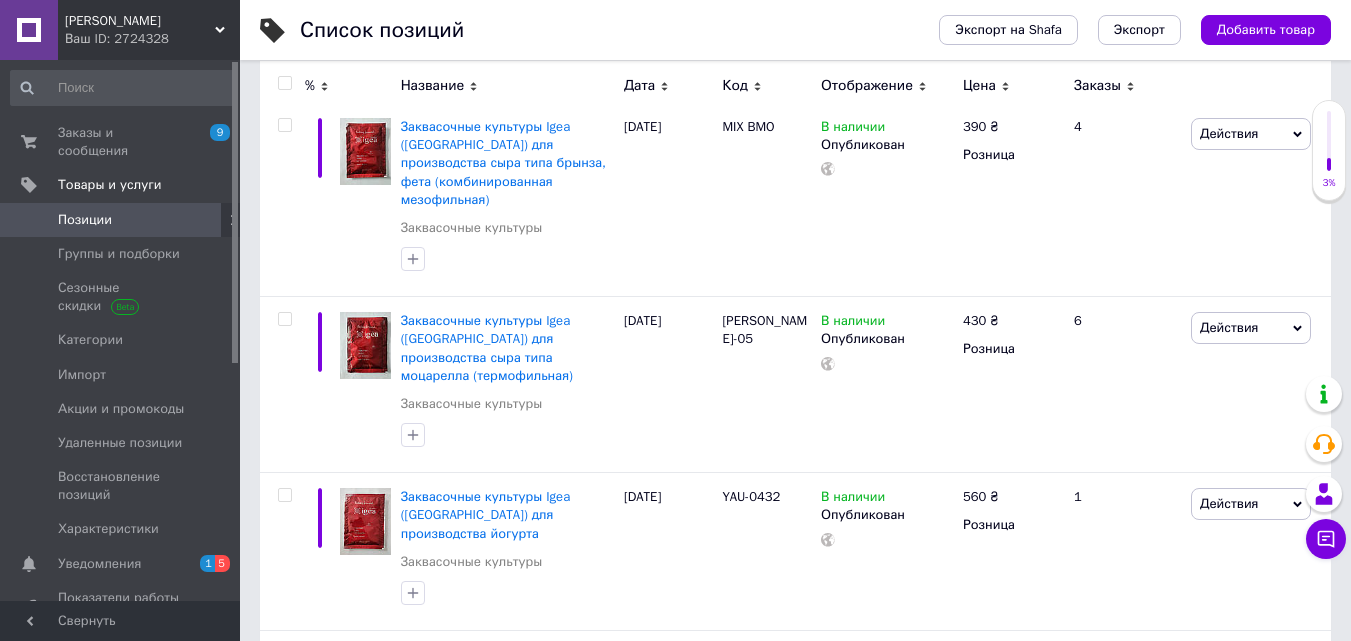 scroll, scrollTop: 0, scrollLeft: 0, axis: both 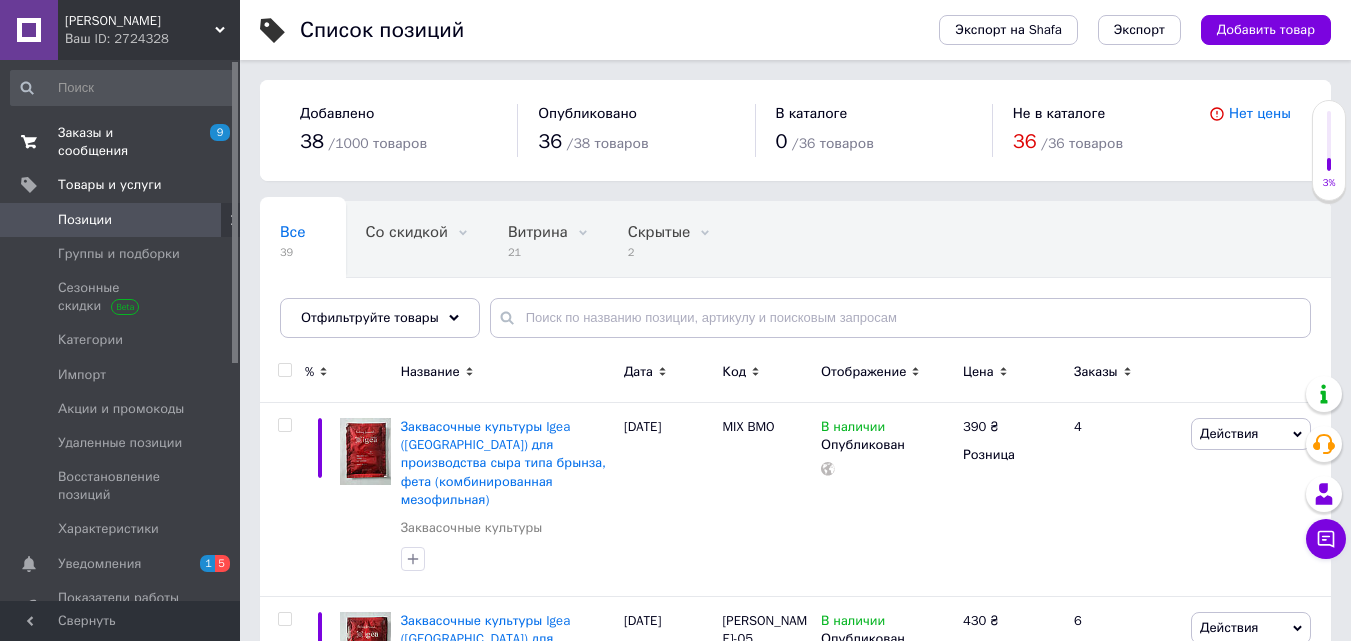 click on "Заказы и сообщения" at bounding box center [121, 142] 